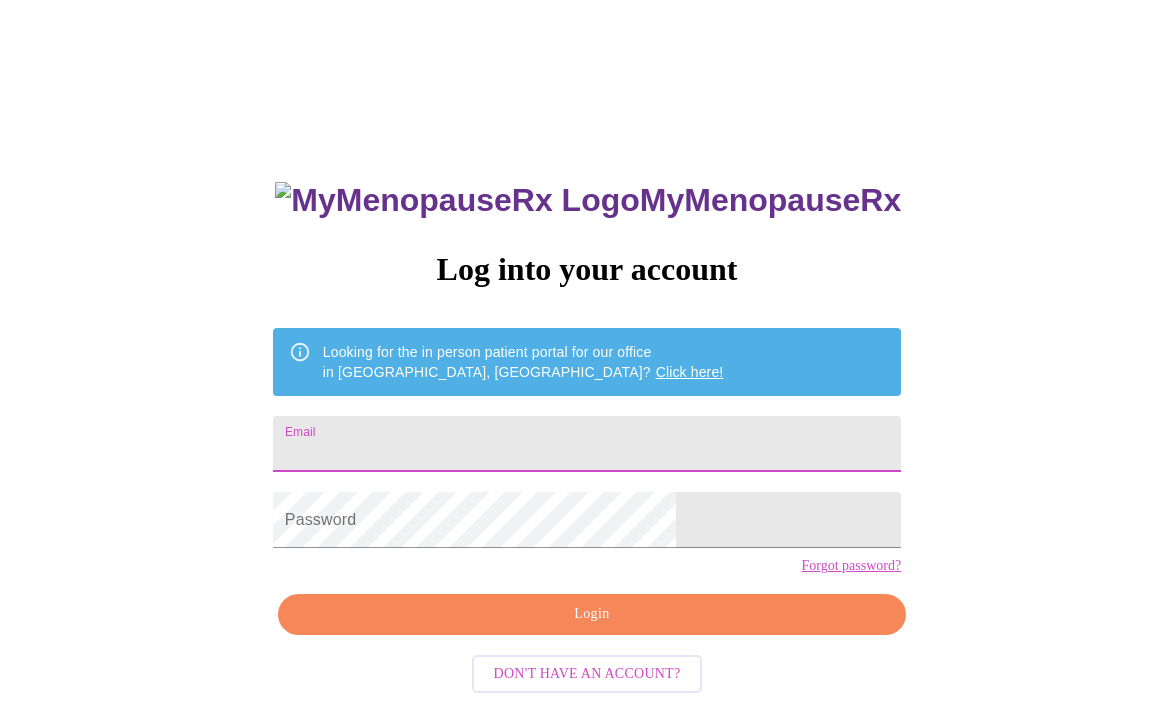 scroll, scrollTop: 0, scrollLeft: 0, axis: both 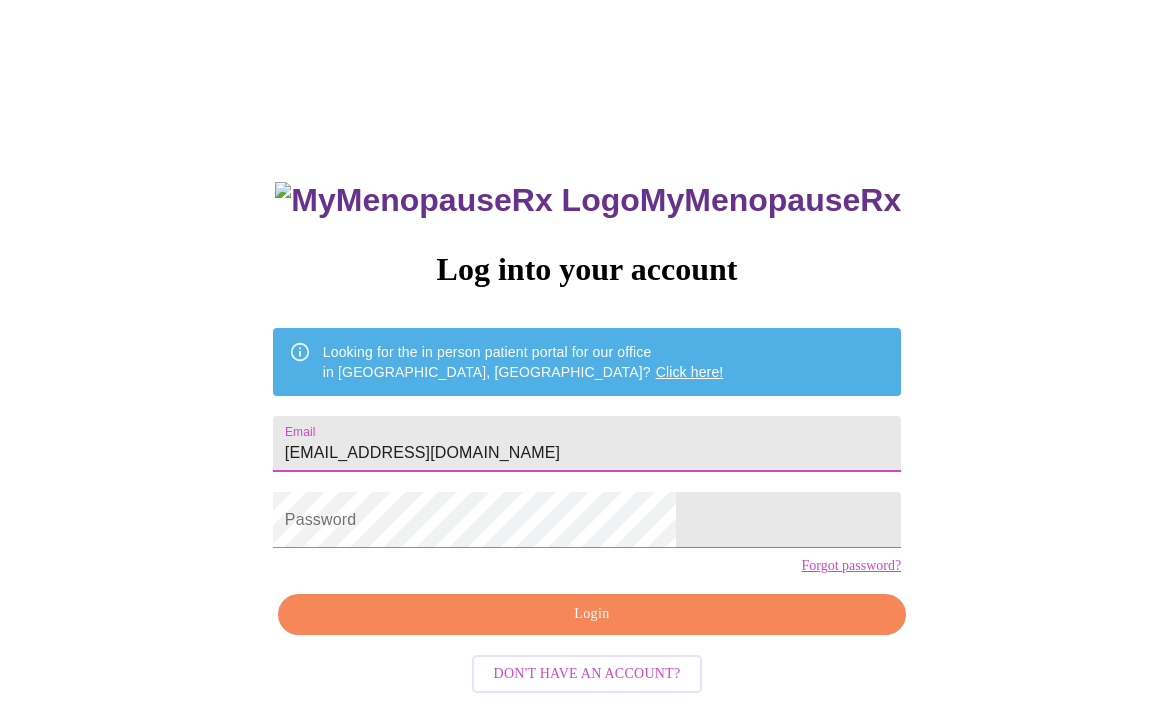 type on "[EMAIL_ADDRESS][DOMAIN_NAME]" 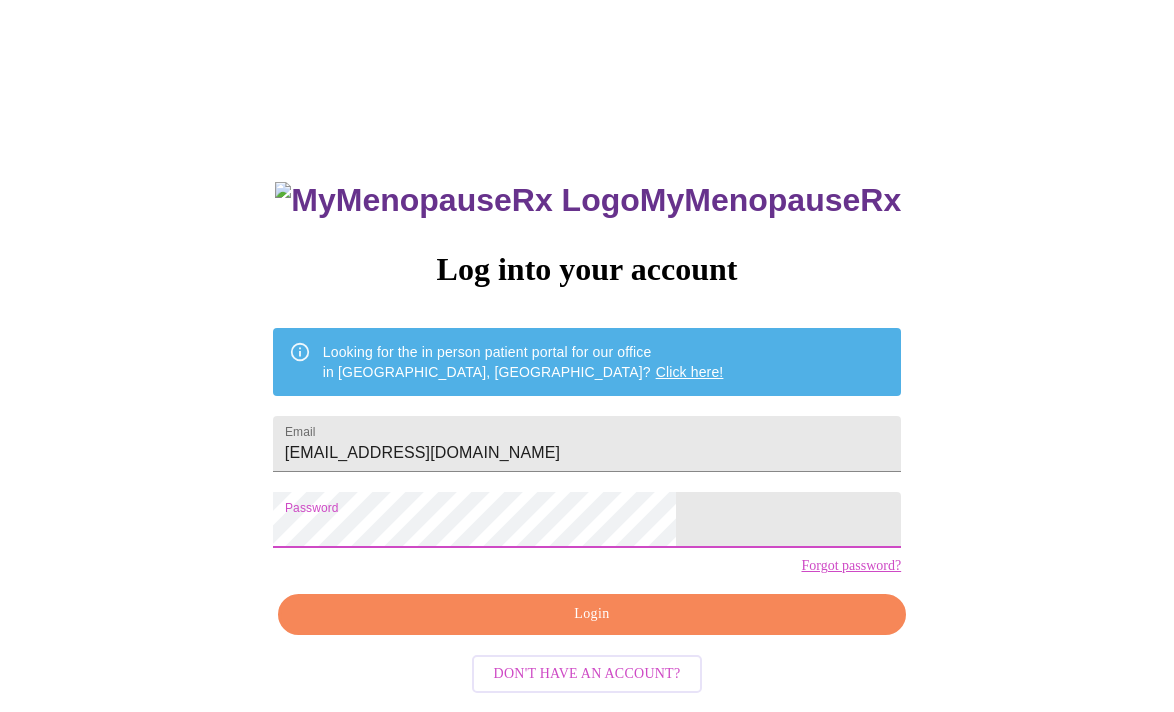 click on "Login" at bounding box center [592, 614] 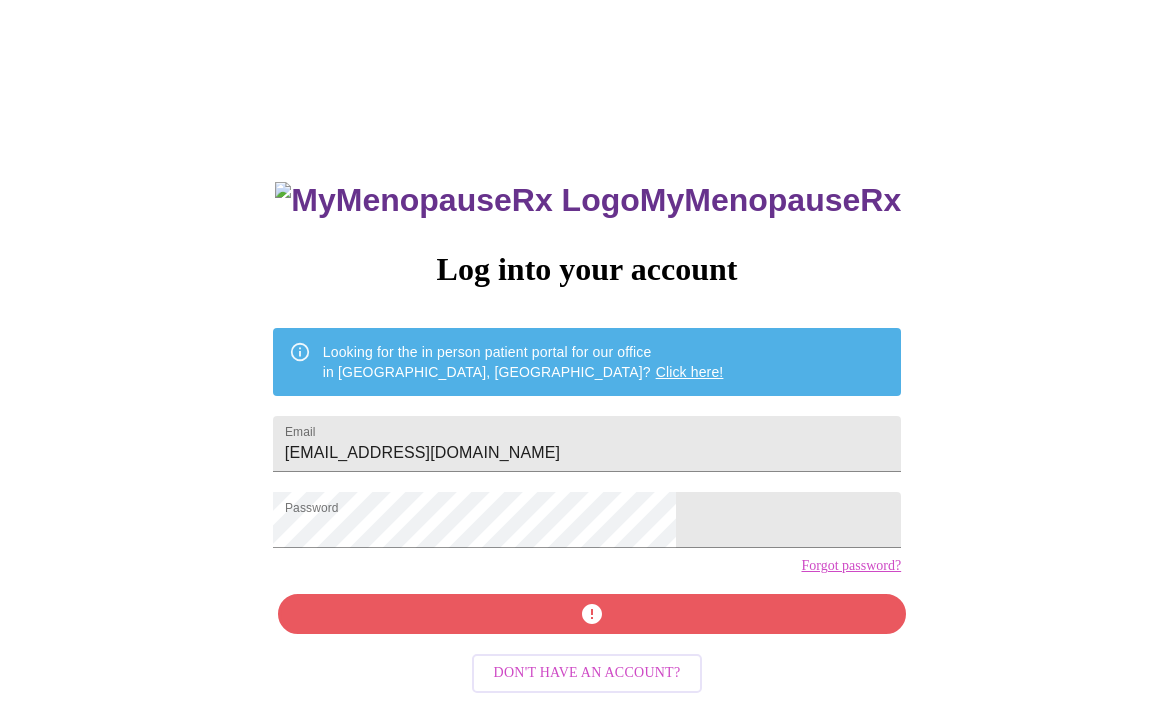 scroll, scrollTop: 25, scrollLeft: 0, axis: vertical 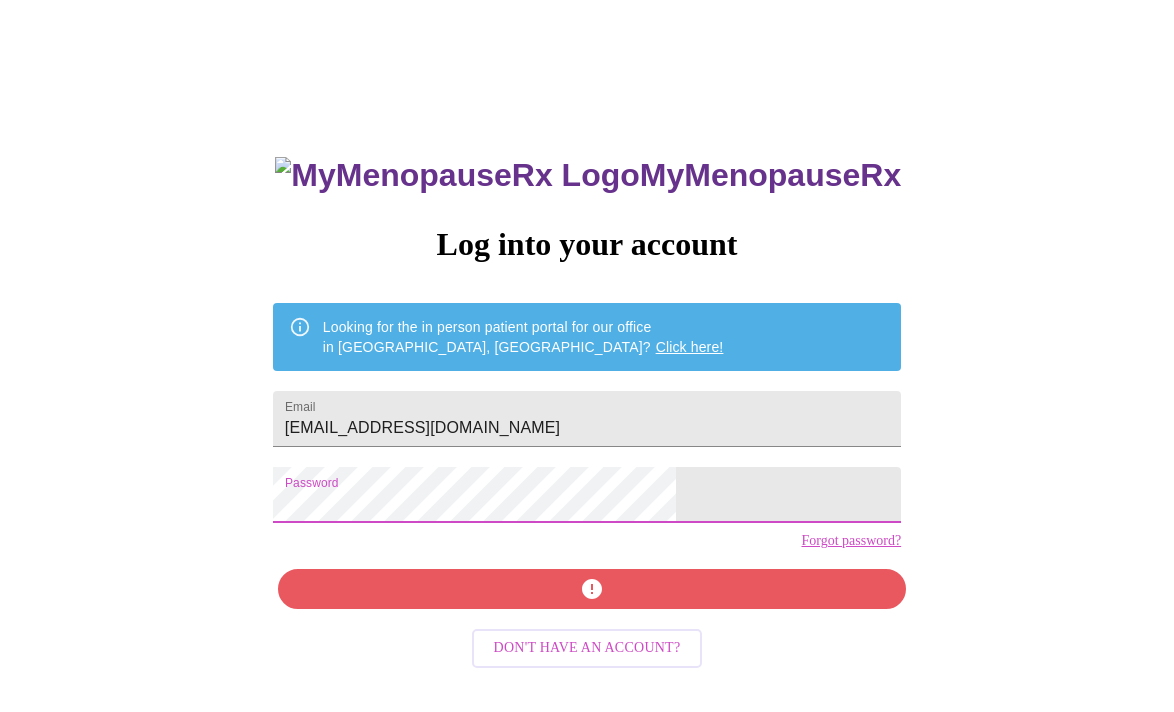 click on "MyMenopauseRx Log into your account Looking for the in person patient portal for our office   in Wheaton, IL? Click here! Email jzickrice@gmail.com Password Forgot password? Don't have an account?" at bounding box center [587, 410] 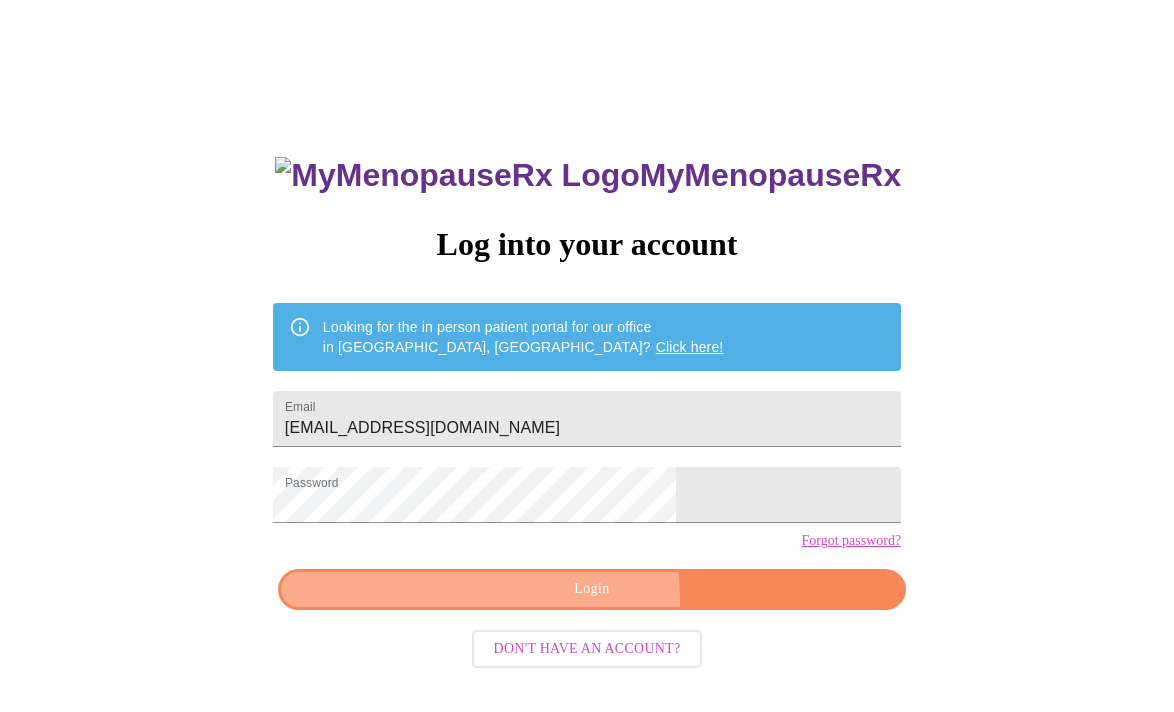 click on "Login" at bounding box center [592, 589] 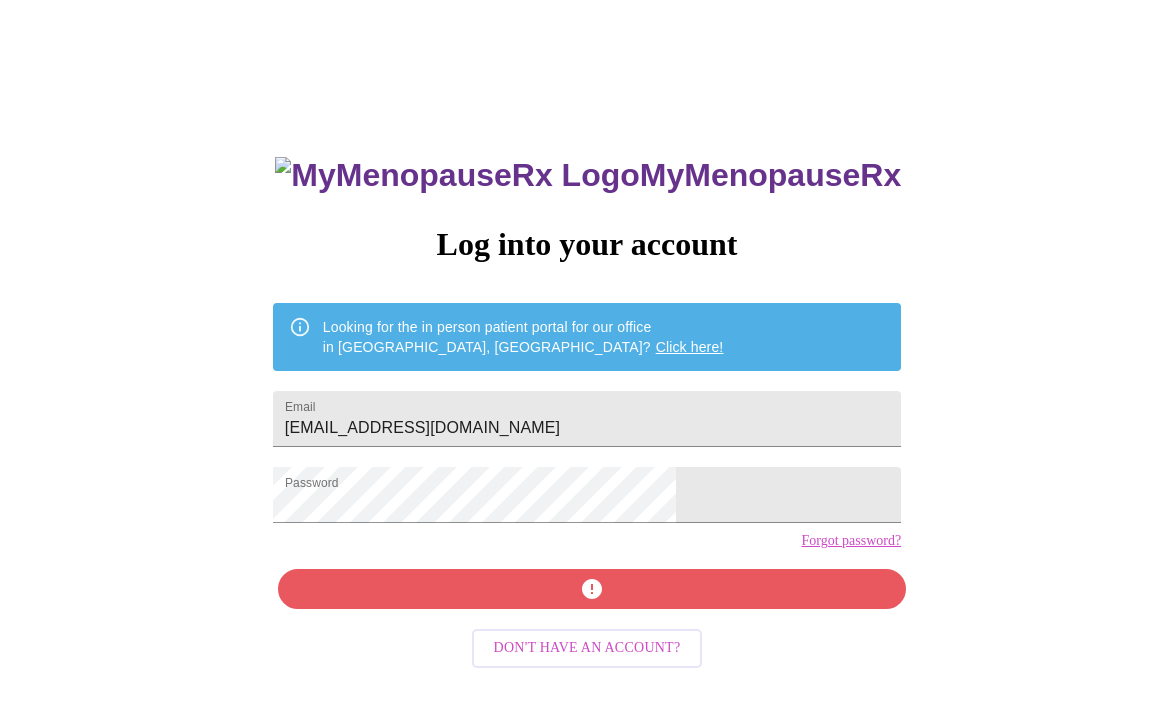 click on "Forgot password?" at bounding box center [851, 541] 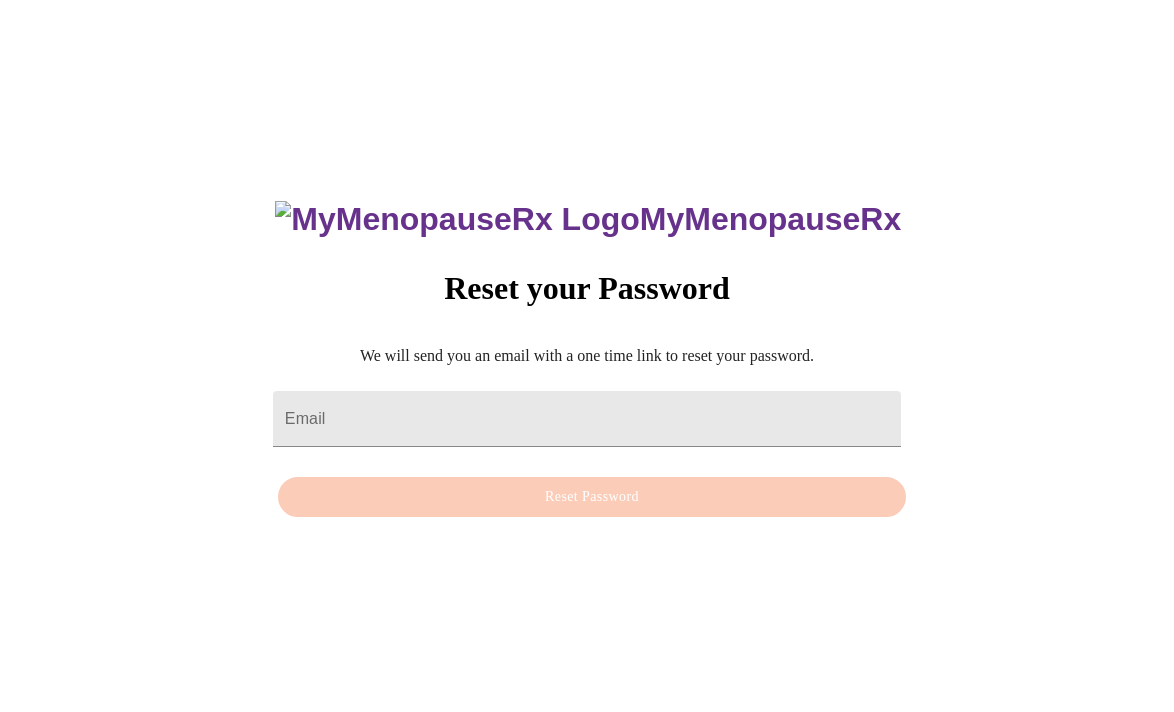 scroll, scrollTop: 20, scrollLeft: 0, axis: vertical 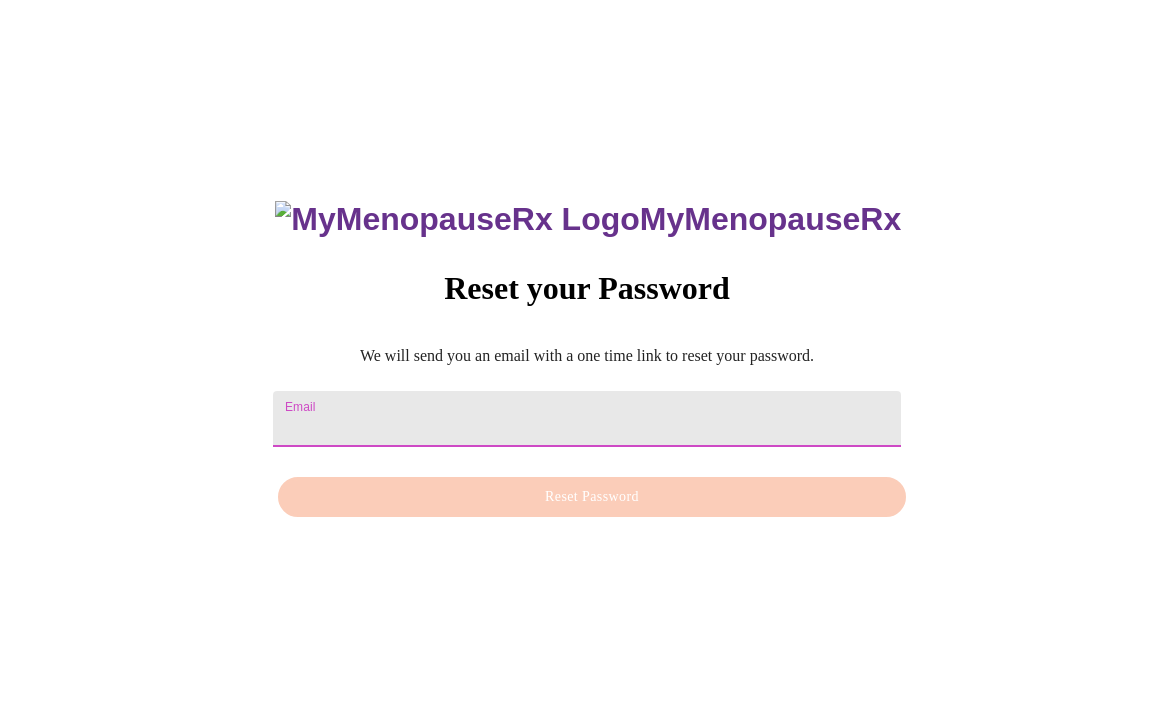 click on "Email" at bounding box center [587, 419] 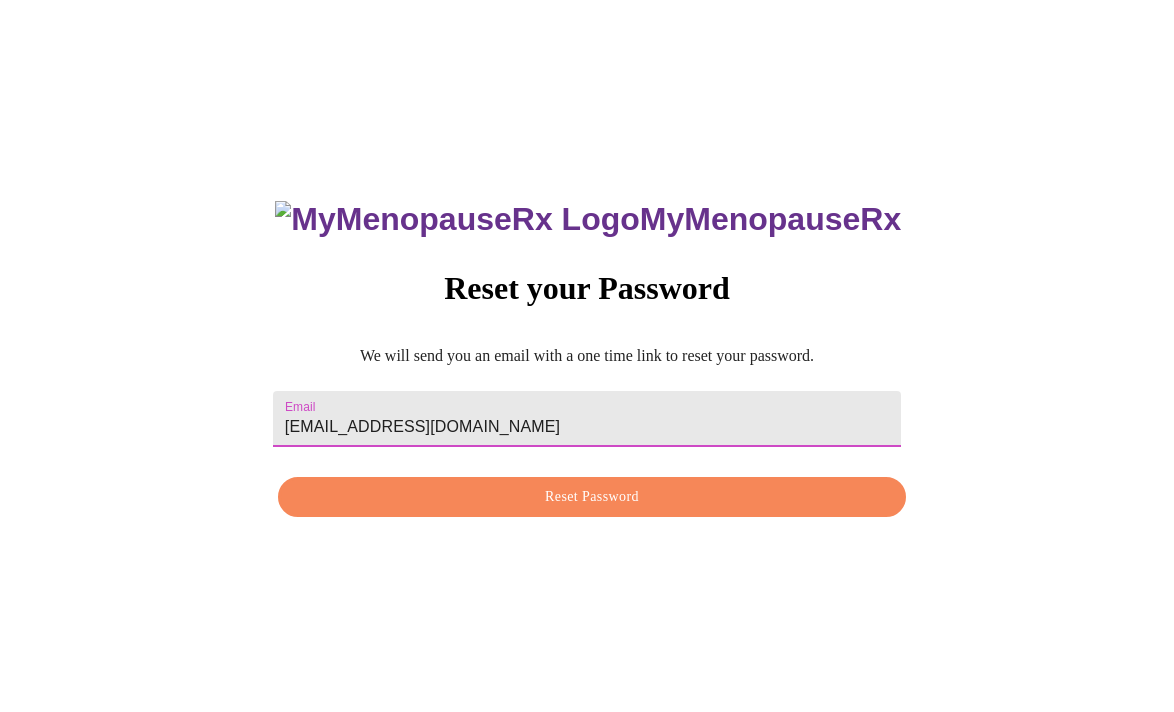 type on "jzickrice@gmail.com" 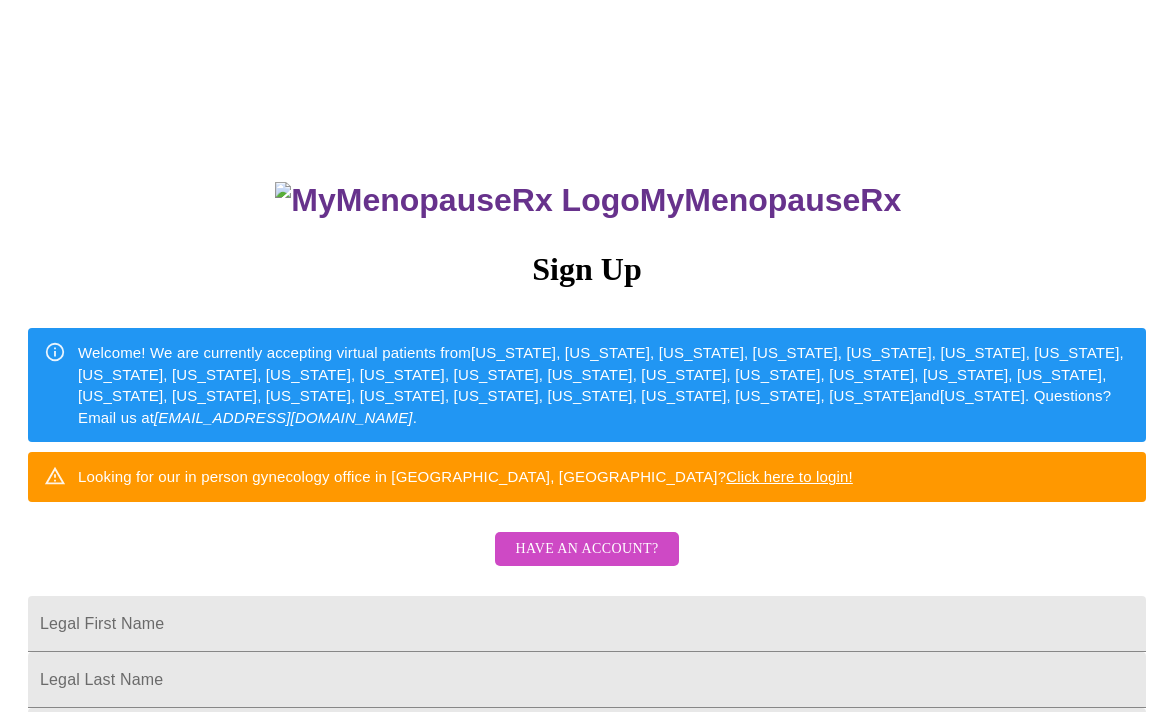 scroll, scrollTop: 0, scrollLeft: 0, axis: both 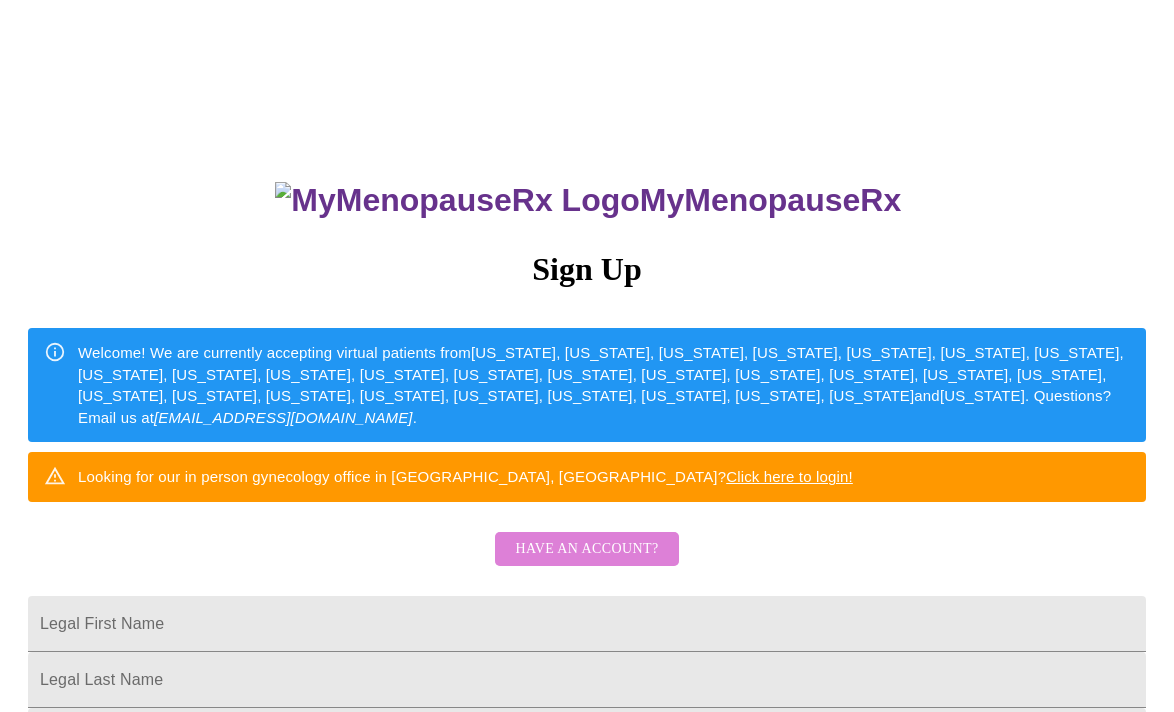 click on "Have an account?" at bounding box center [586, 549] 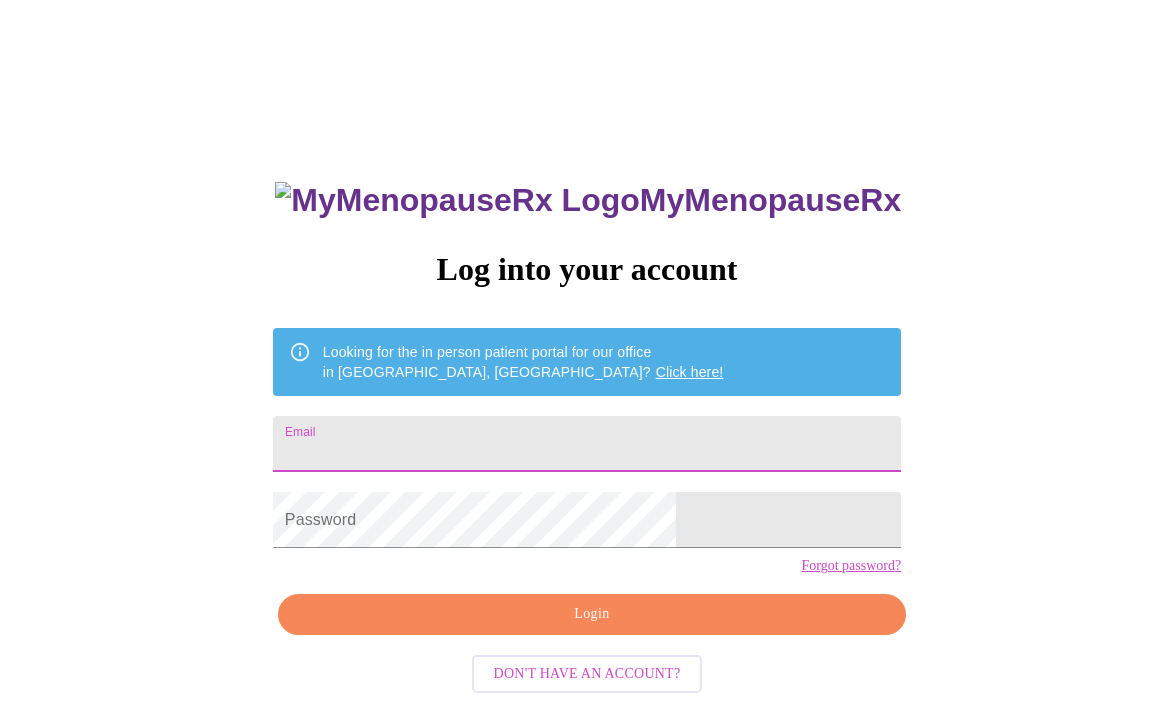 click on "Email" at bounding box center [587, 444] 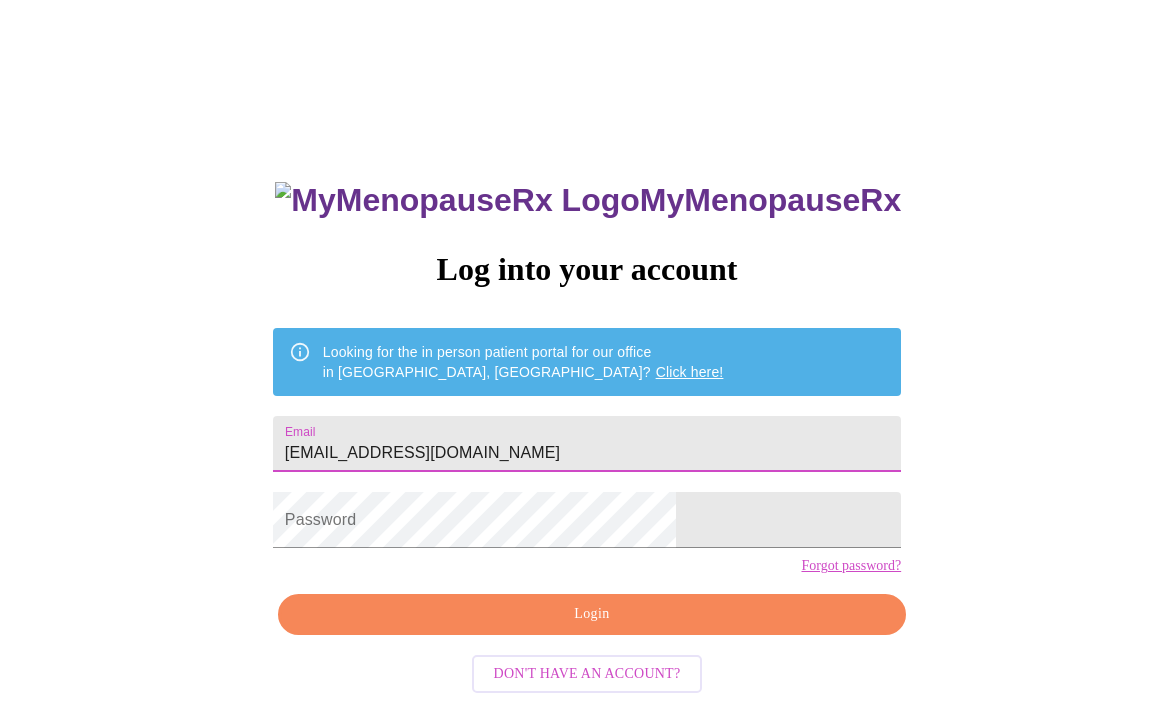 type on "faithwellnesscoaching@gmail.com" 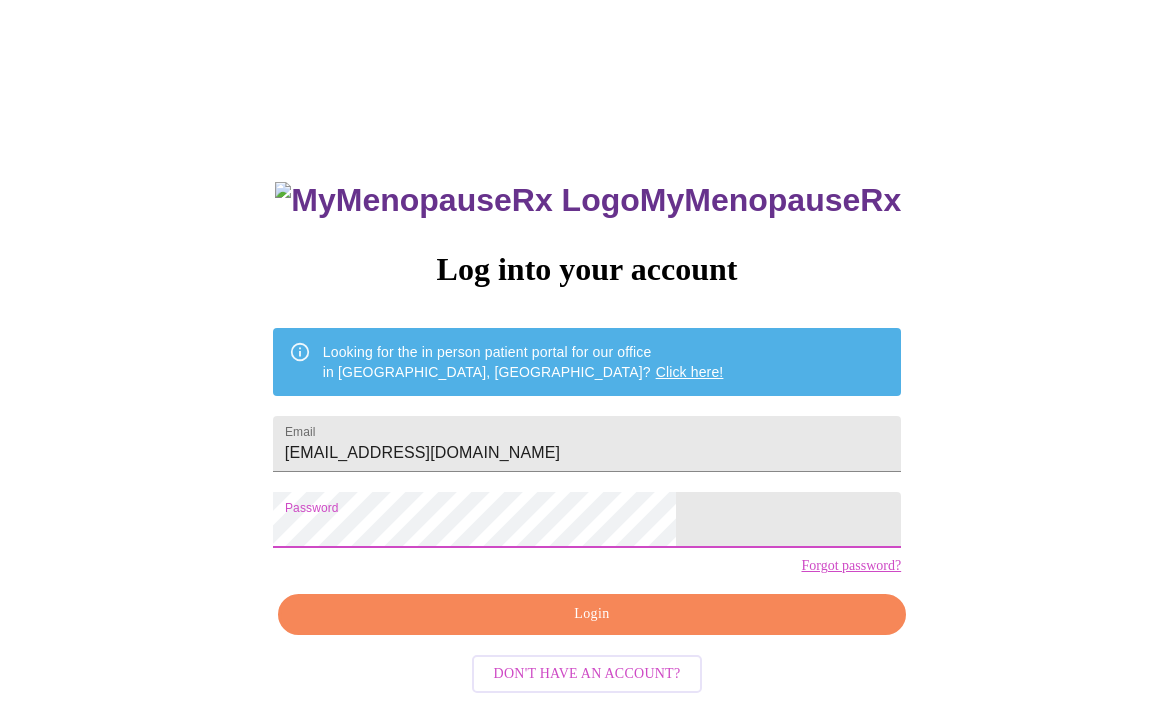 click on "Login" at bounding box center (592, 614) 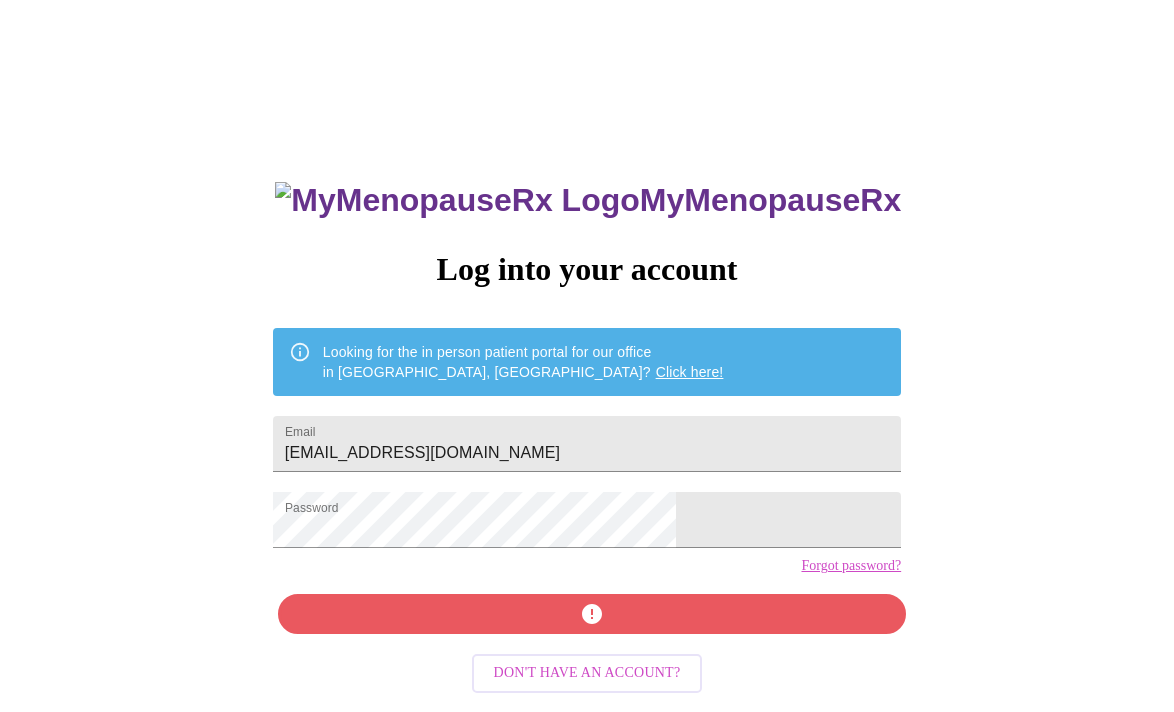 scroll, scrollTop: 25, scrollLeft: 0, axis: vertical 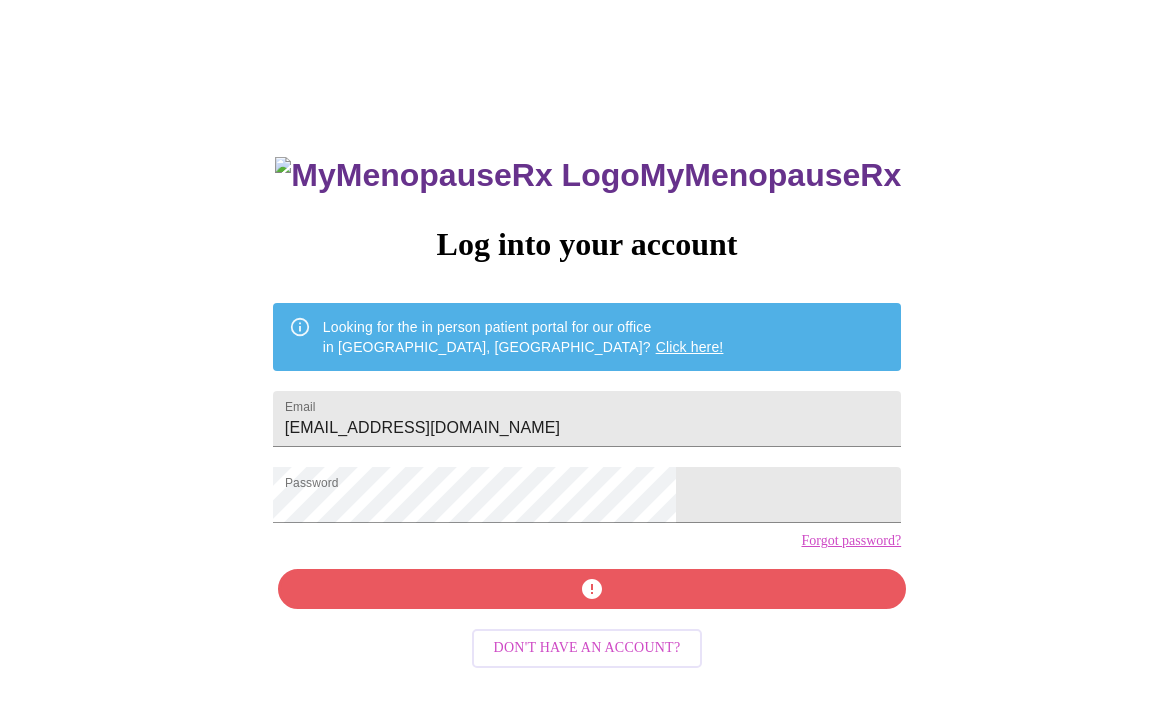 click on "Don't have an account?" at bounding box center (587, 648) 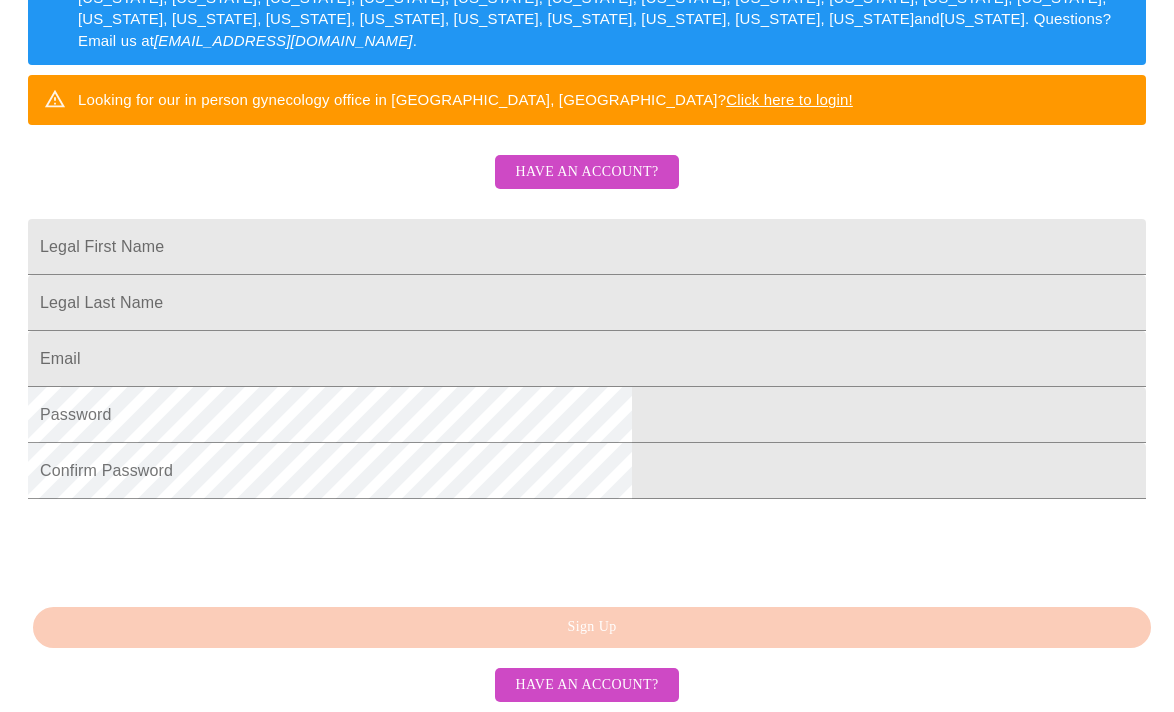 scroll, scrollTop: 375, scrollLeft: 0, axis: vertical 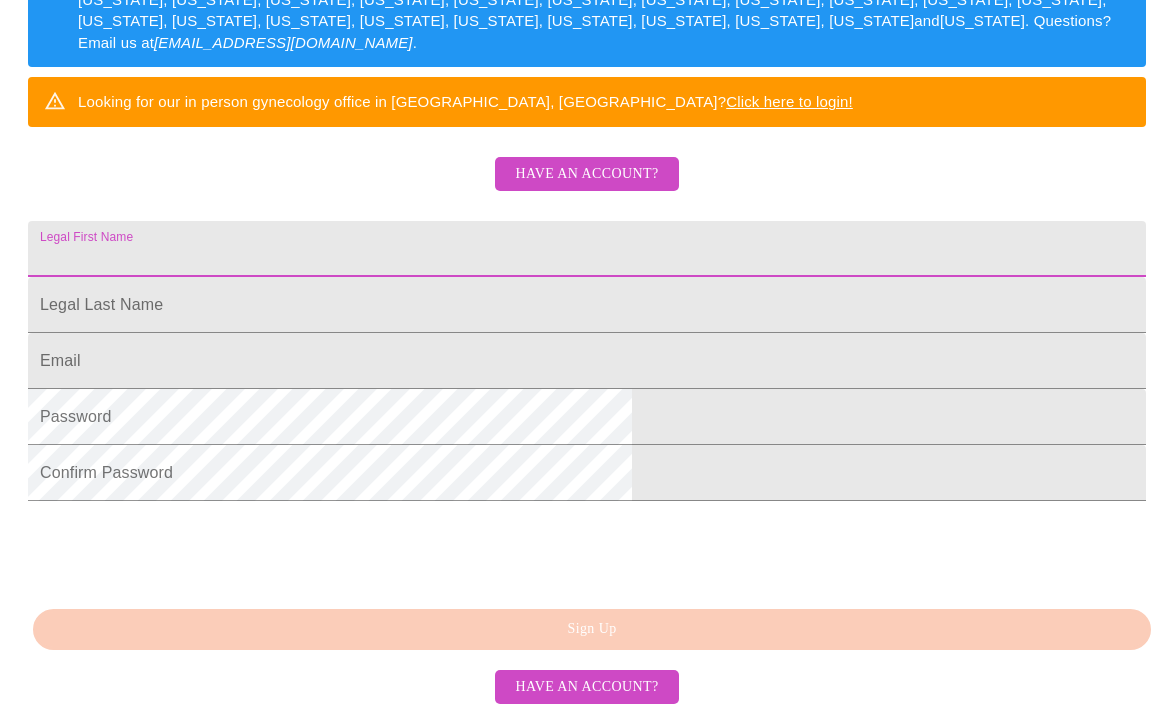 click on "Legal First Name" at bounding box center [587, 249] 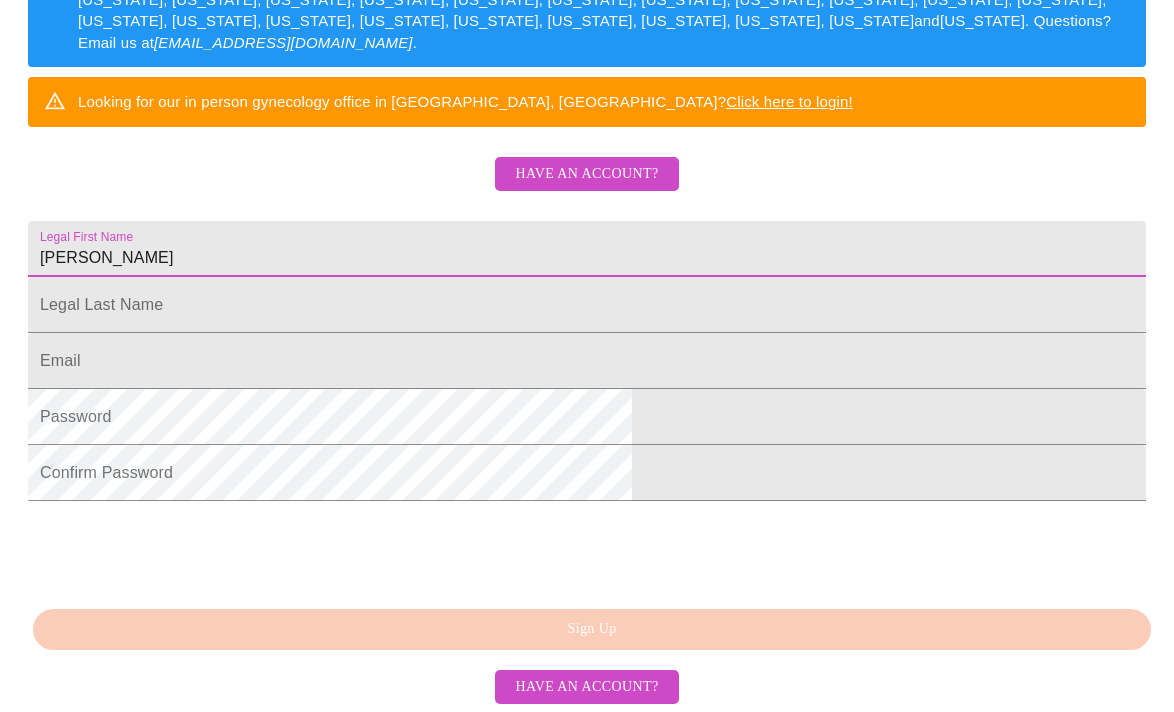 type on "Jennifer" 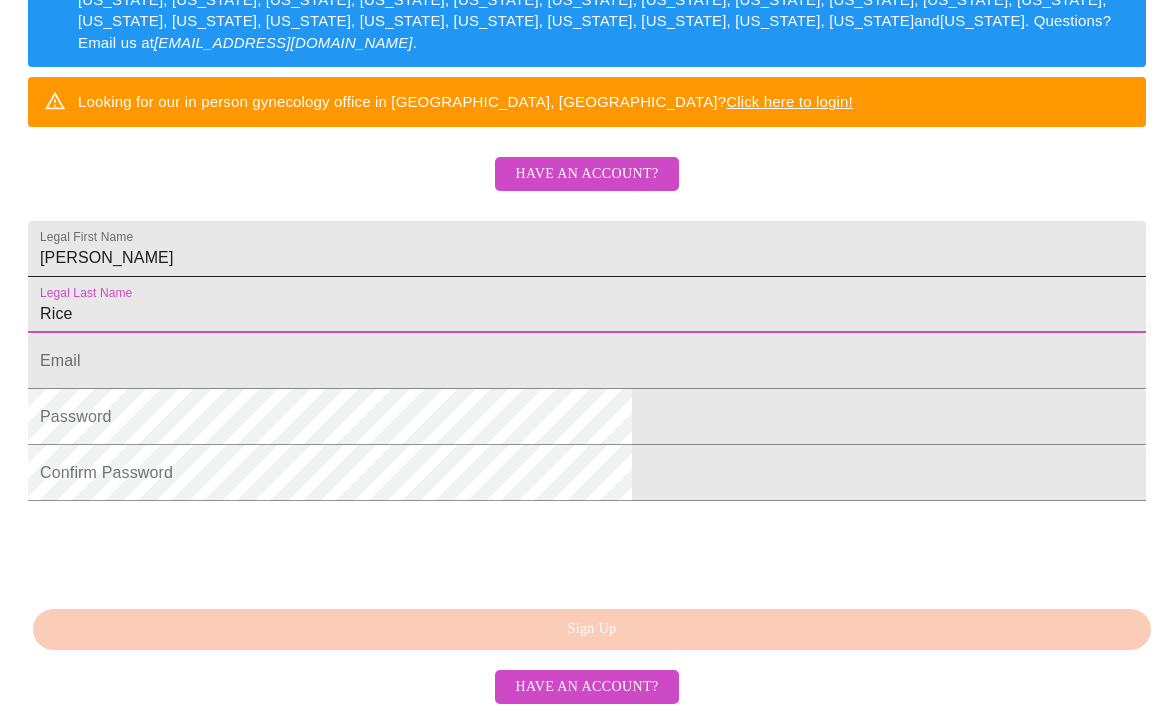 type on "Rice" 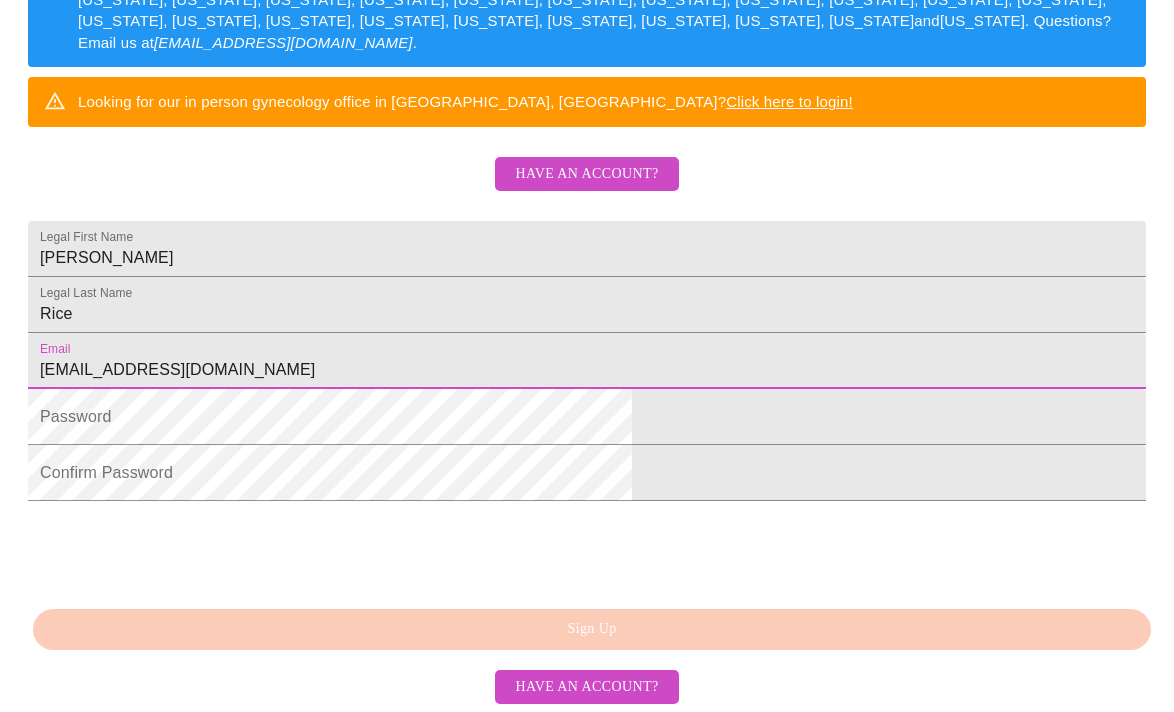 type on "jzickrice@gmail.com" 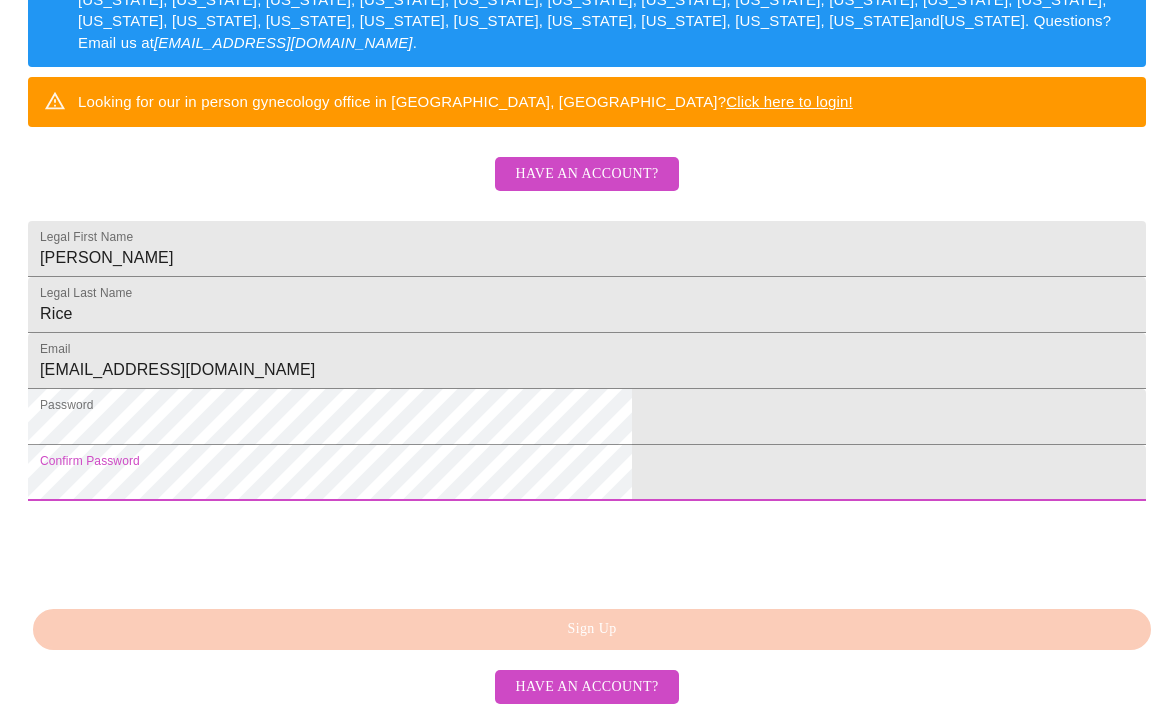 scroll, scrollTop: 505, scrollLeft: 0, axis: vertical 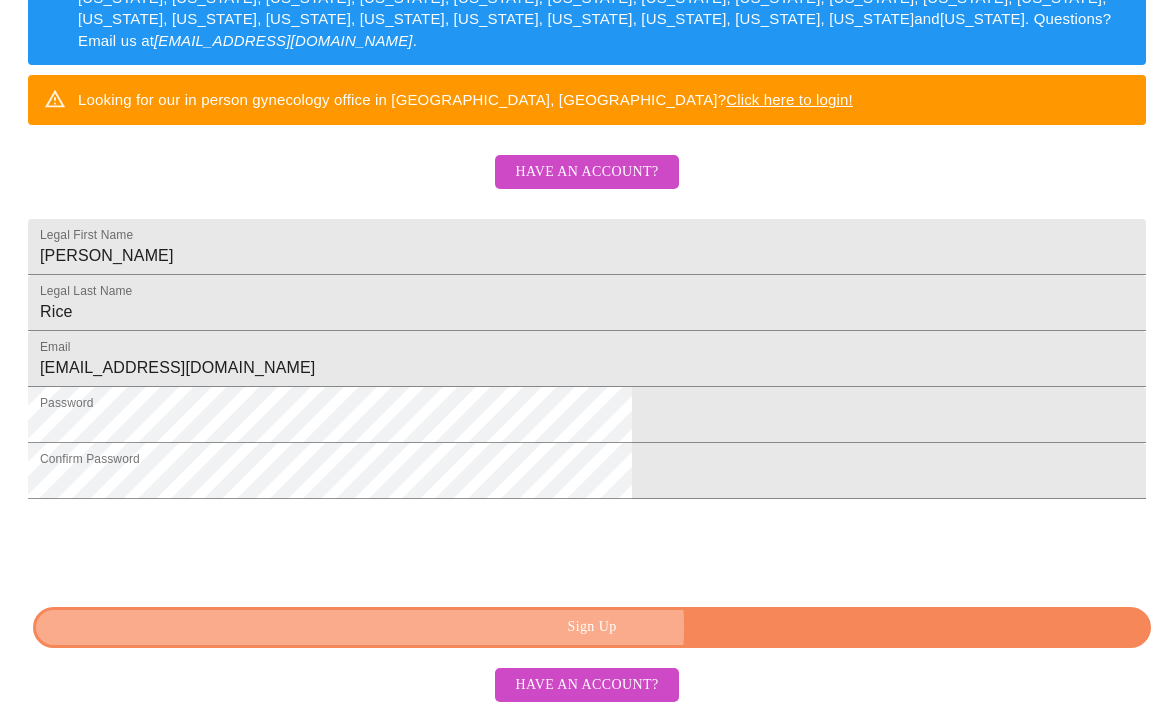 click on "Sign Up" at bounding box center [592, 627] 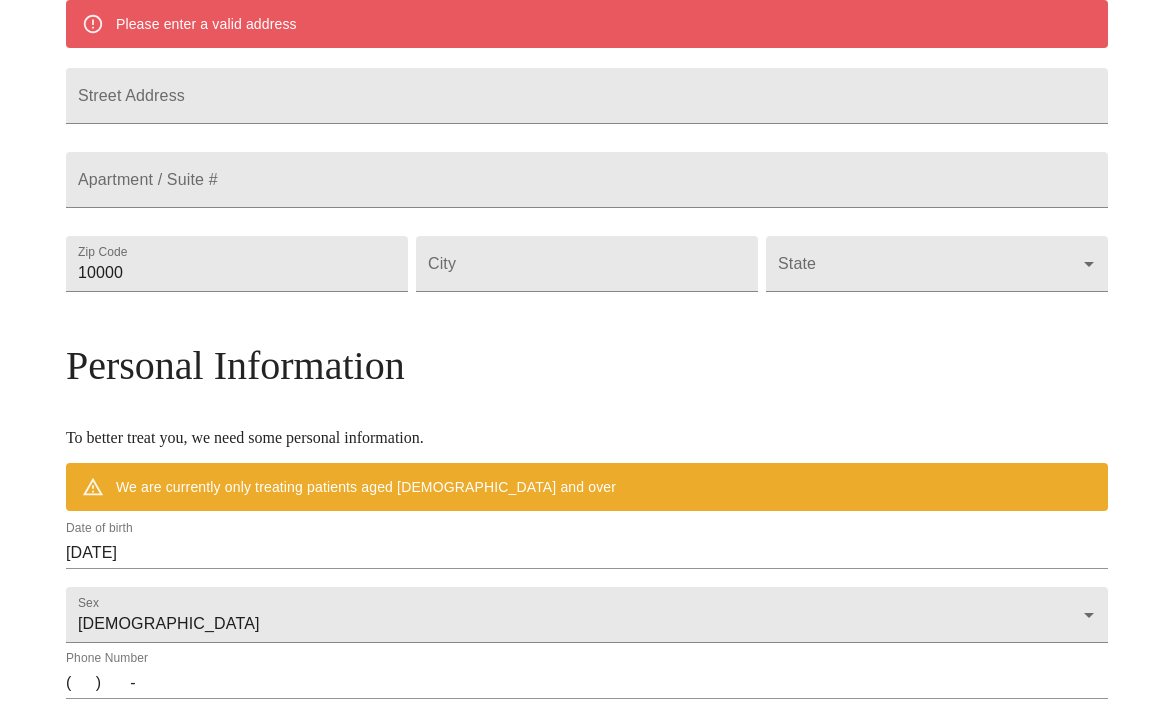 scroll, scrollTop: 427, scrollLeft: 0, axis: vertical 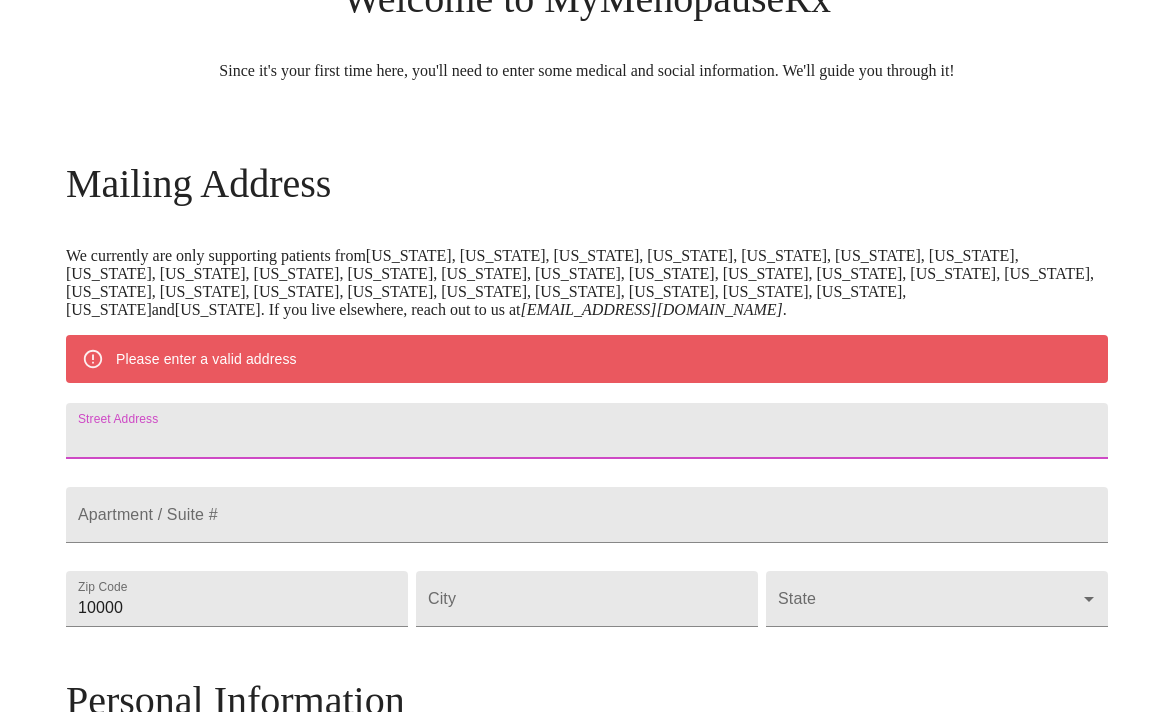 click on "Street Address" at bounding box center [587, 431] 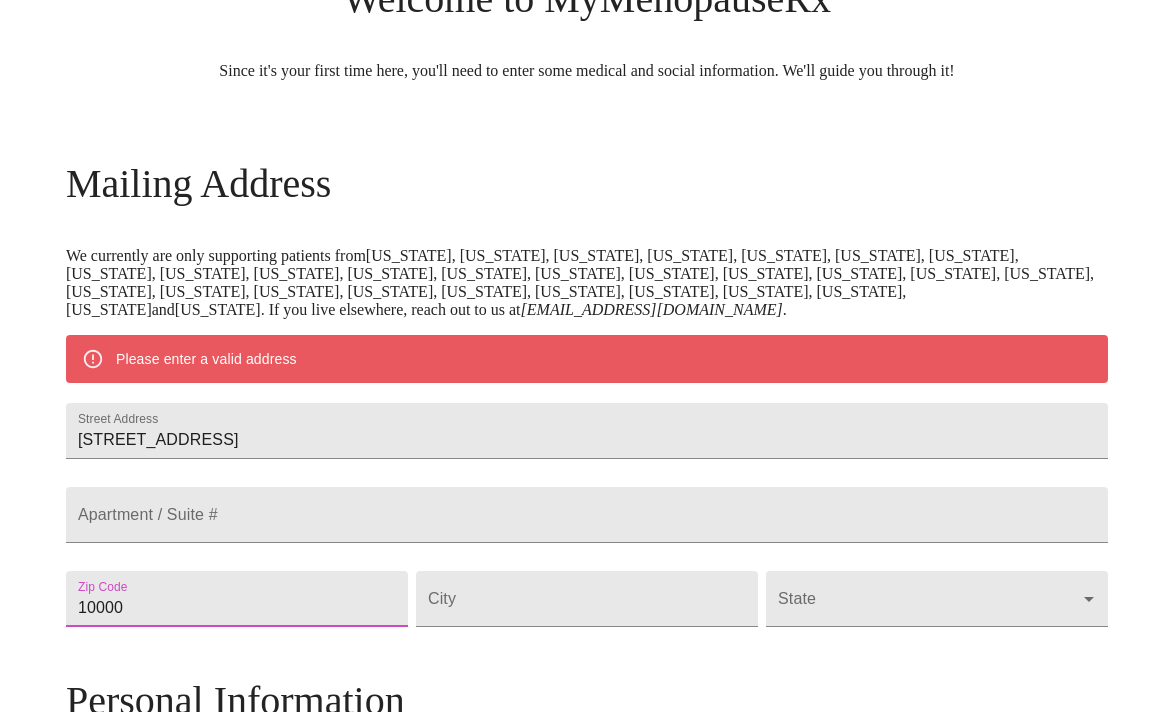 click on "10000" at bounding box center (237, 599) 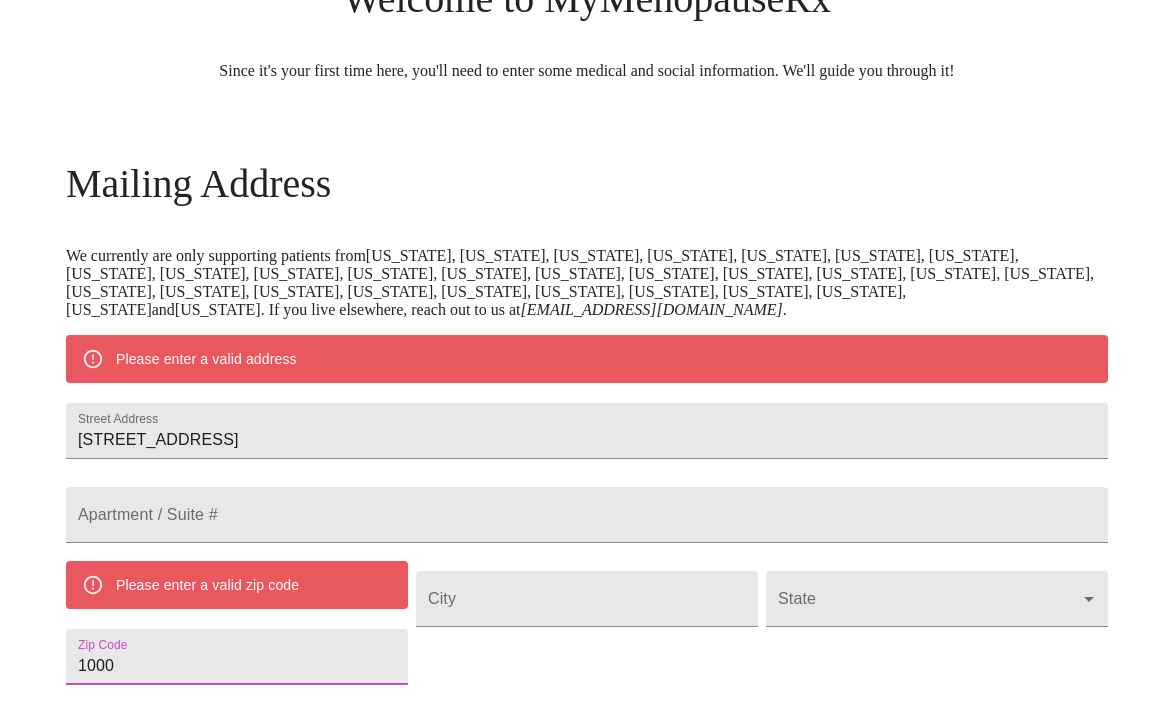 scroll, scrollTop: 557, scrollLeft: 0, axis: vertical 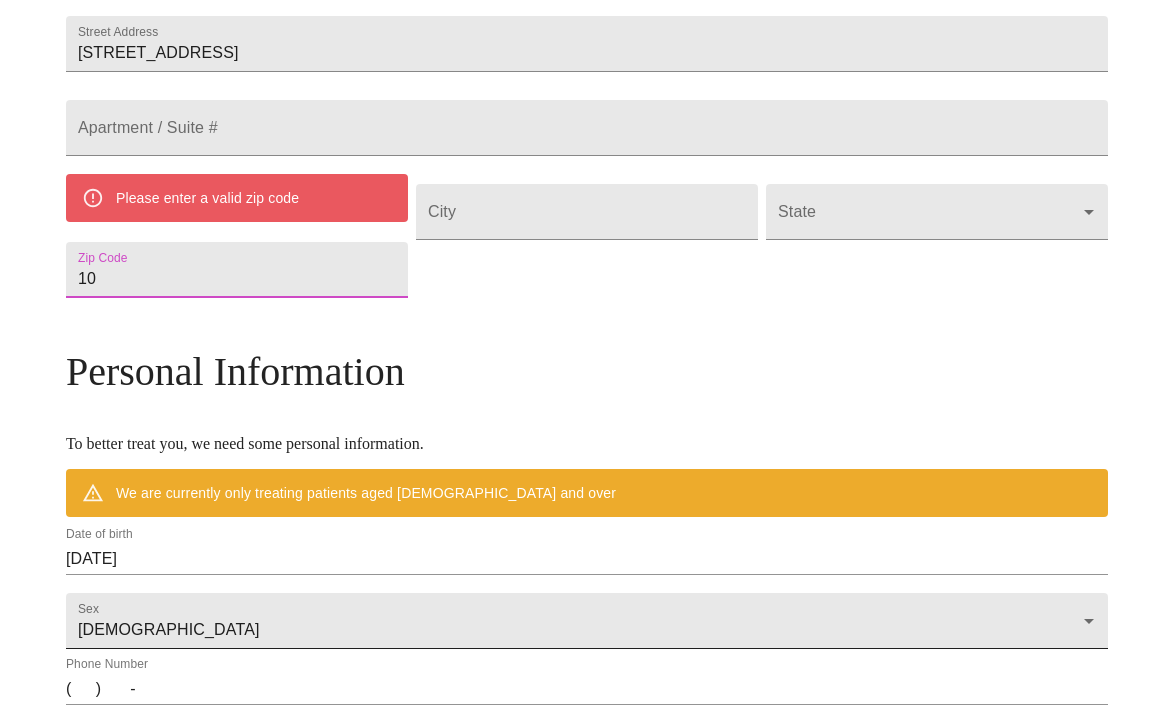 type on "1" 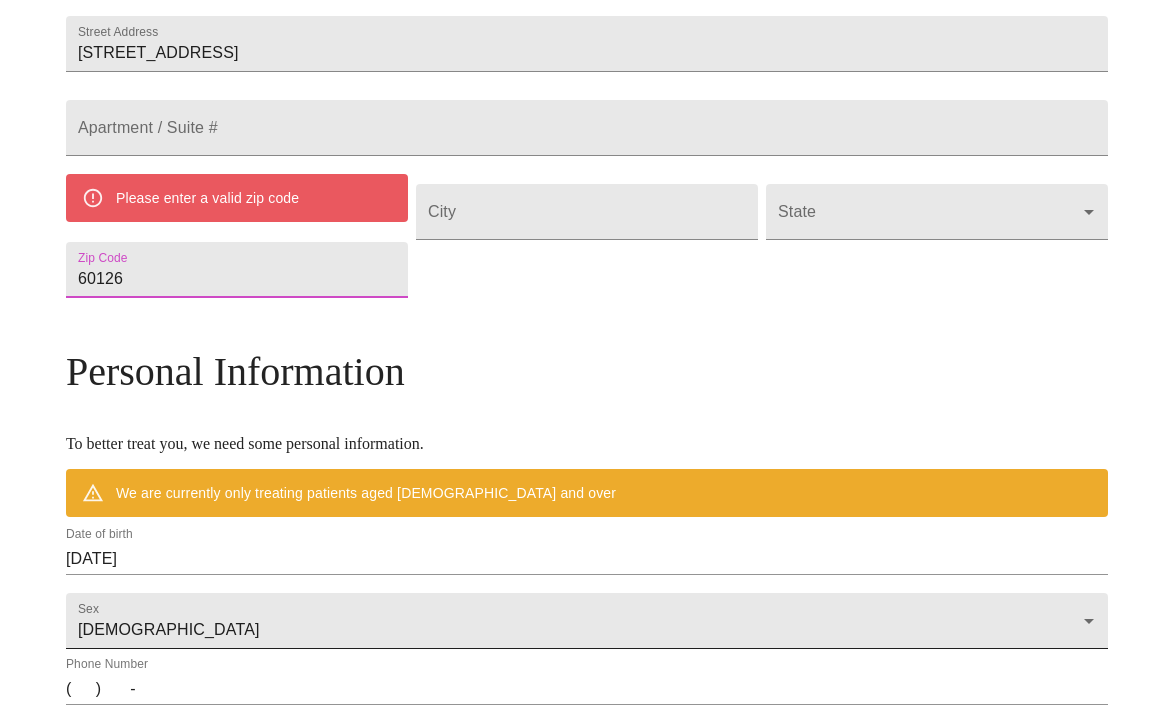 type on "60126" 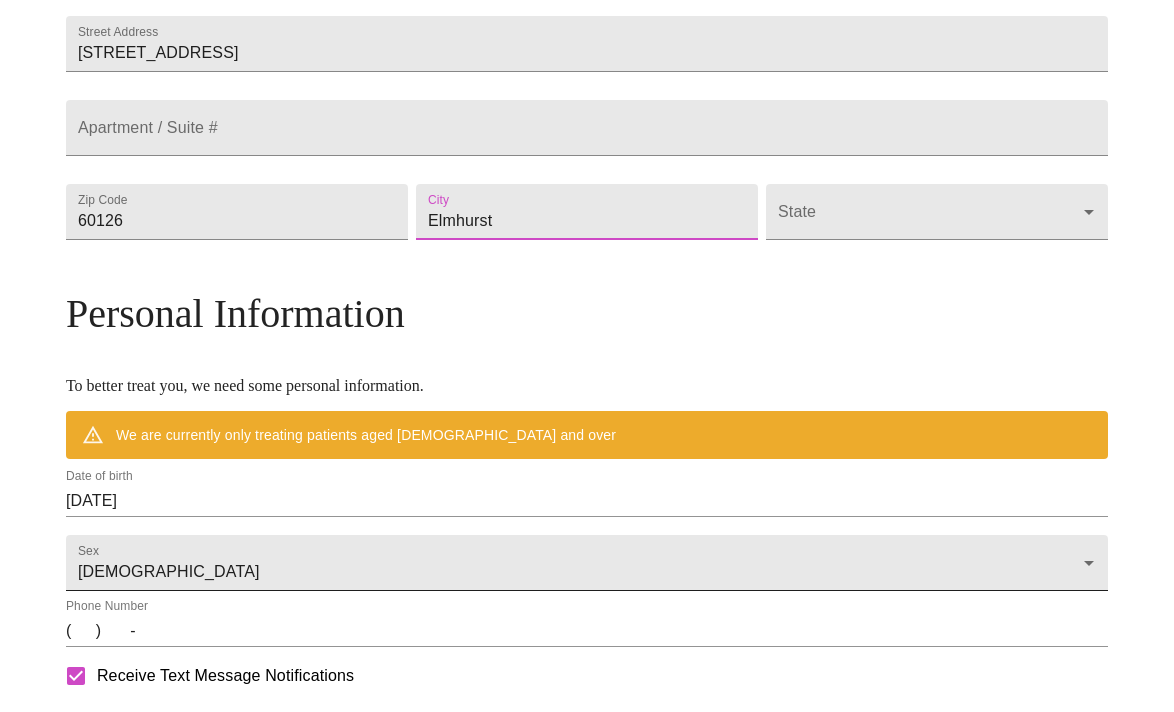 type on "Elmhurst" 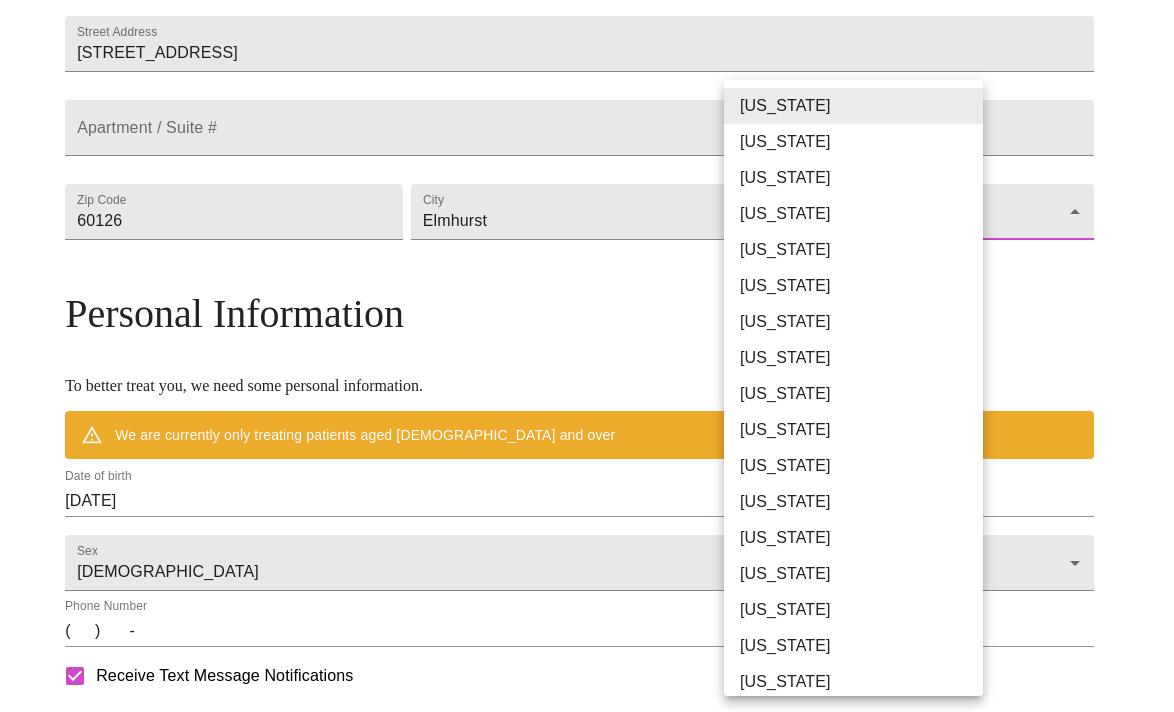 click on "MyMenopauseRx Welcome to MyMenopauseRx Since it's your first time here, you'll need to enter some medical and social information.  We'll guide you through it! Mailing Address We currently are only supporting patients from  Alabama, Arizona, Colorado, Delaware, Florida, Georgia, Idaho, Illinois, Indiana, Indiana, Iowa, Kansas, Kentucky, Louisiana, Maine, Michigan, Minnesota, Mississippi, Missouri, Nevada, Ohio, Oklahoma, Pennsylvania, Tennessee, Texas, Utah, Washington, West Virginia  and  Wisconsin . If you live elsewhere, reach out to us at  hello@mymenopauserx.com . Please enter a valid address Street Address 610 S Hillside Ave Apartment / Suite # Zip Code 60126 City Elmhurst State ​ Personal Information To better treat you, we need some personal information. We are currently only treating patients aged 38 and over Date of birth 07/23/2025 Sex Female Female Phone Number (   )    - Receive Text Message Notifications Terms of Service & Privacy Policy By  Continuing Terms of Service  and our  ." at bounding box center (587, 239) 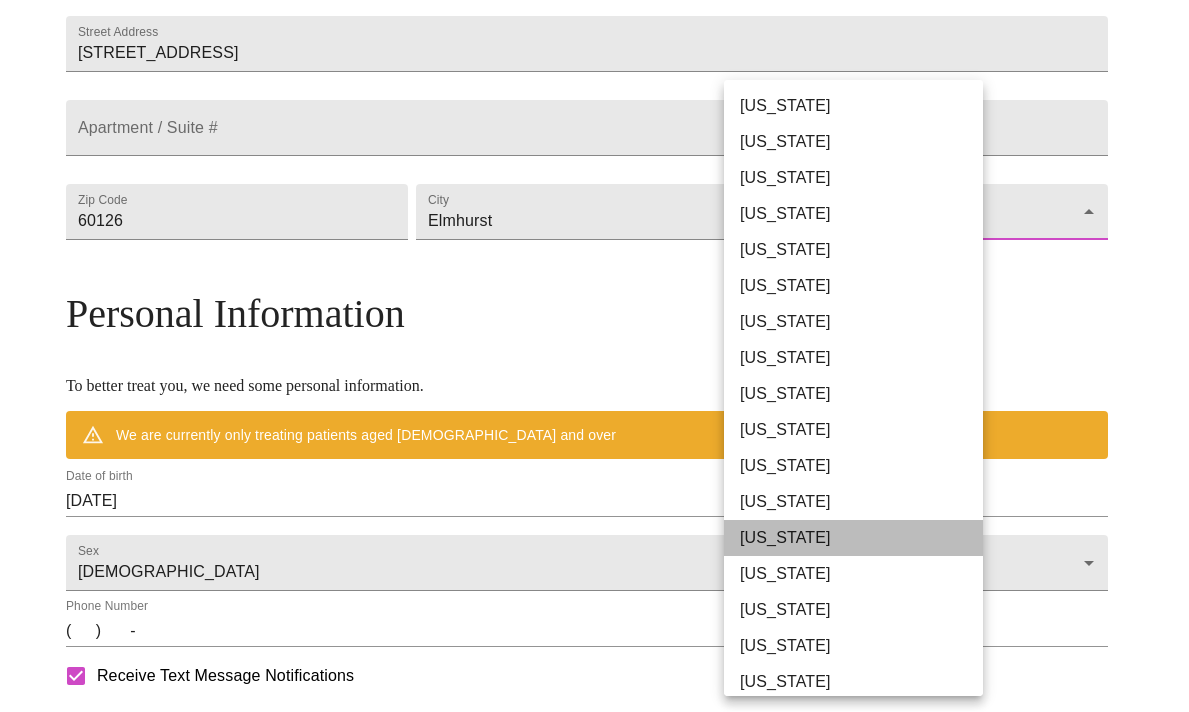 click on "Illinois" at bounding box center [861, 538] 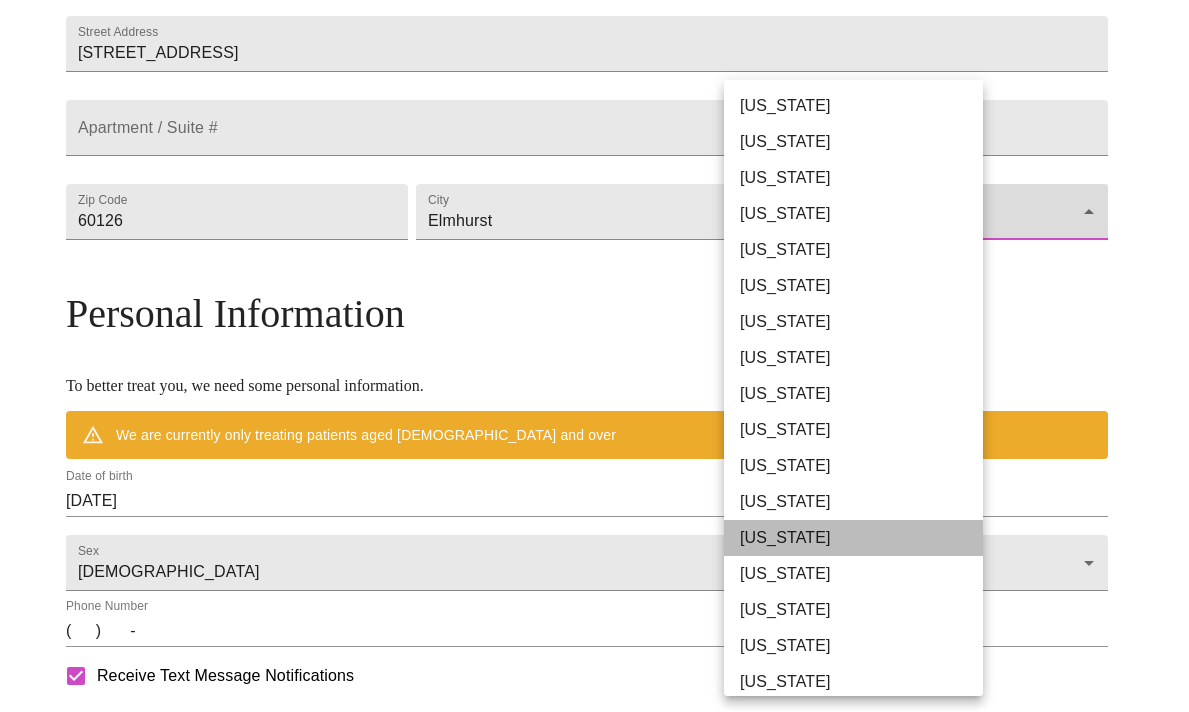 type on "Illinois" 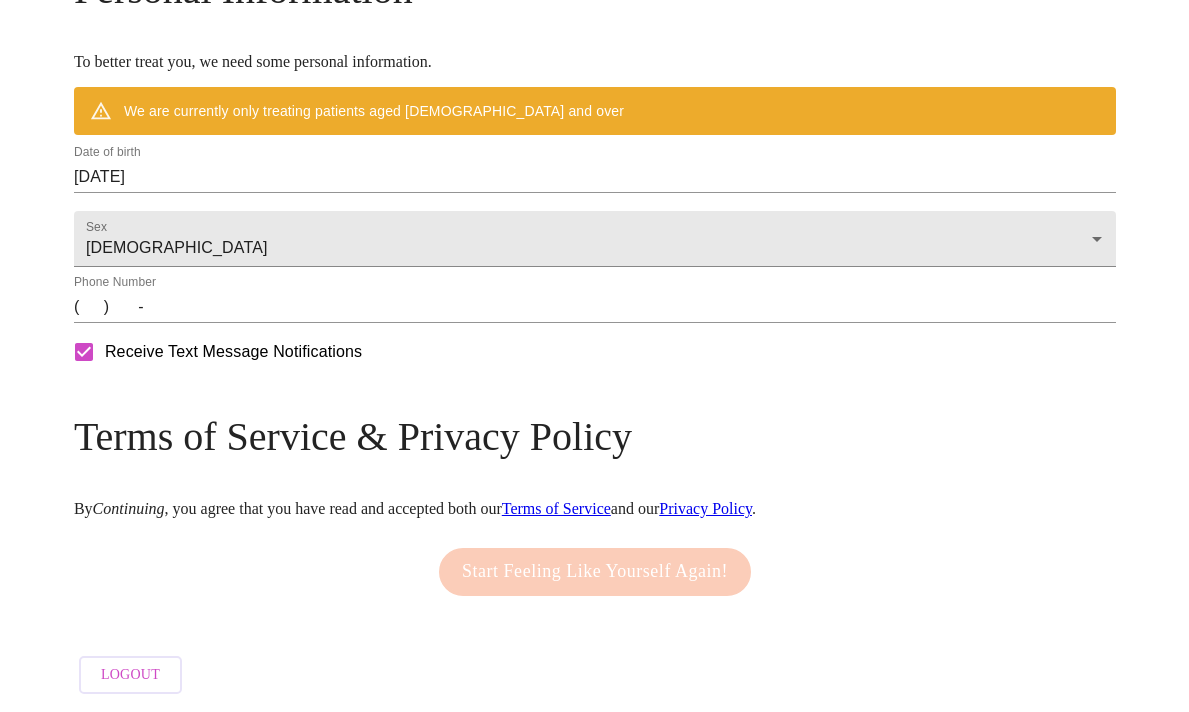 scroll, scrollTop: 838, scrollLeft: 0, axis: vertical 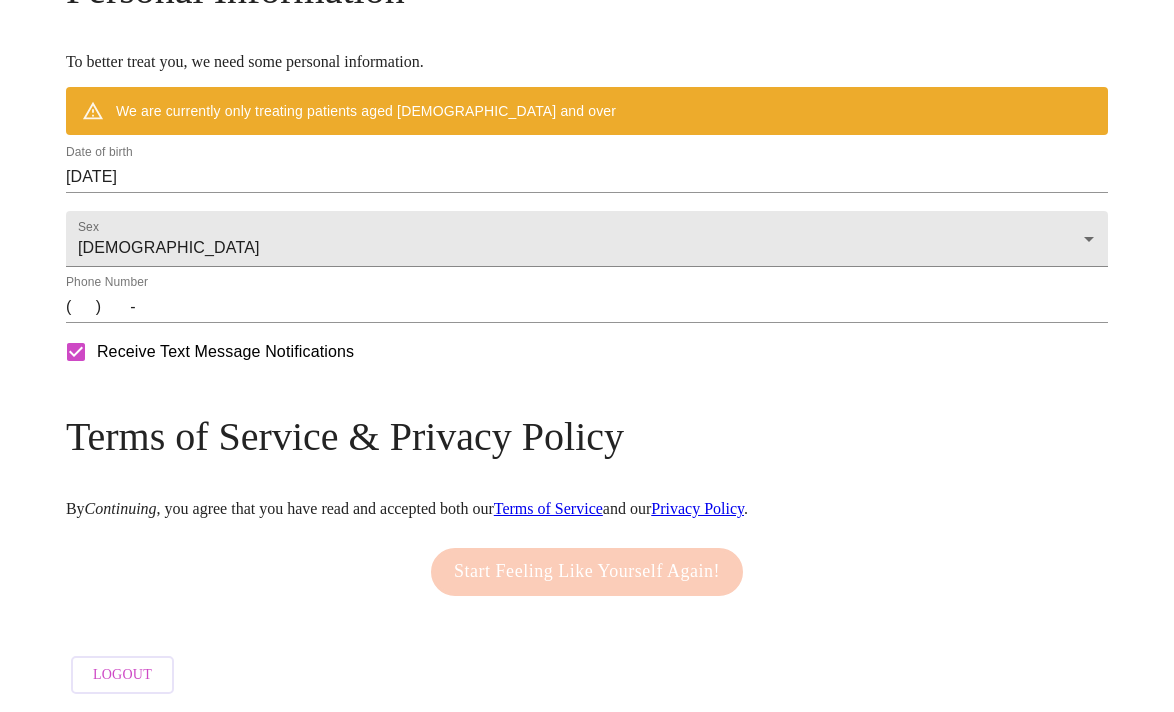 click on "07/23/2025" at bounding box center (587, 177) 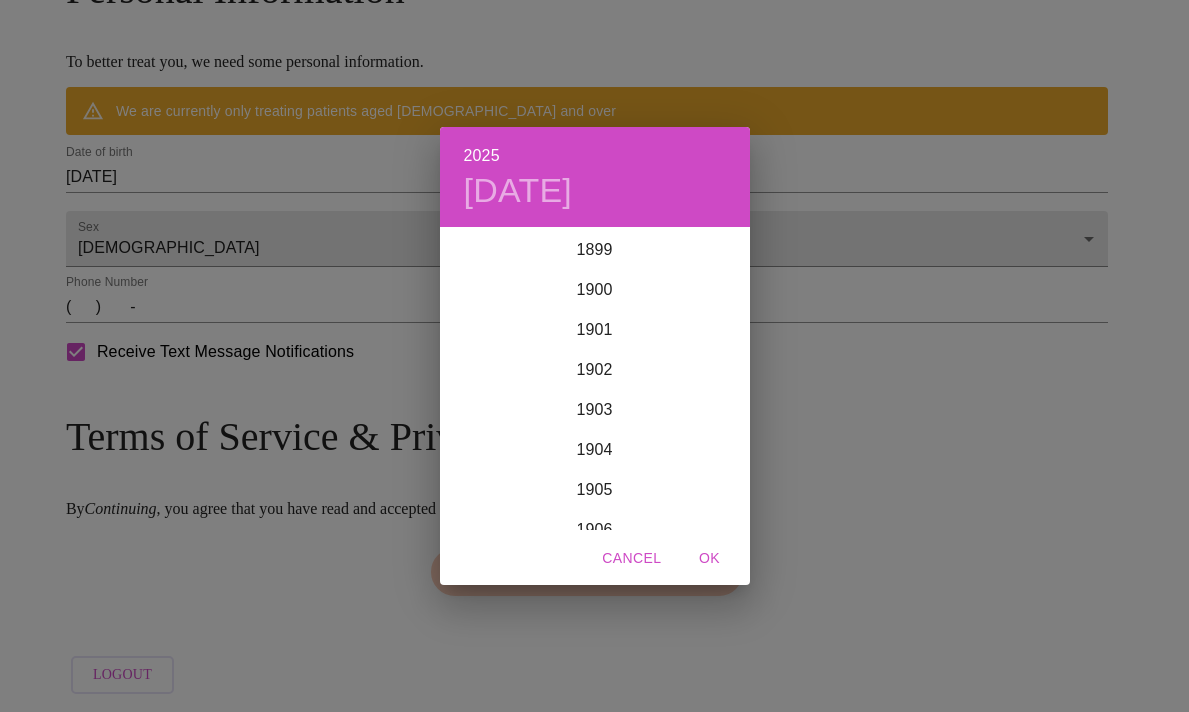 scroll, scrollTop: 4920, scrollLeft: 0, axis: vertical 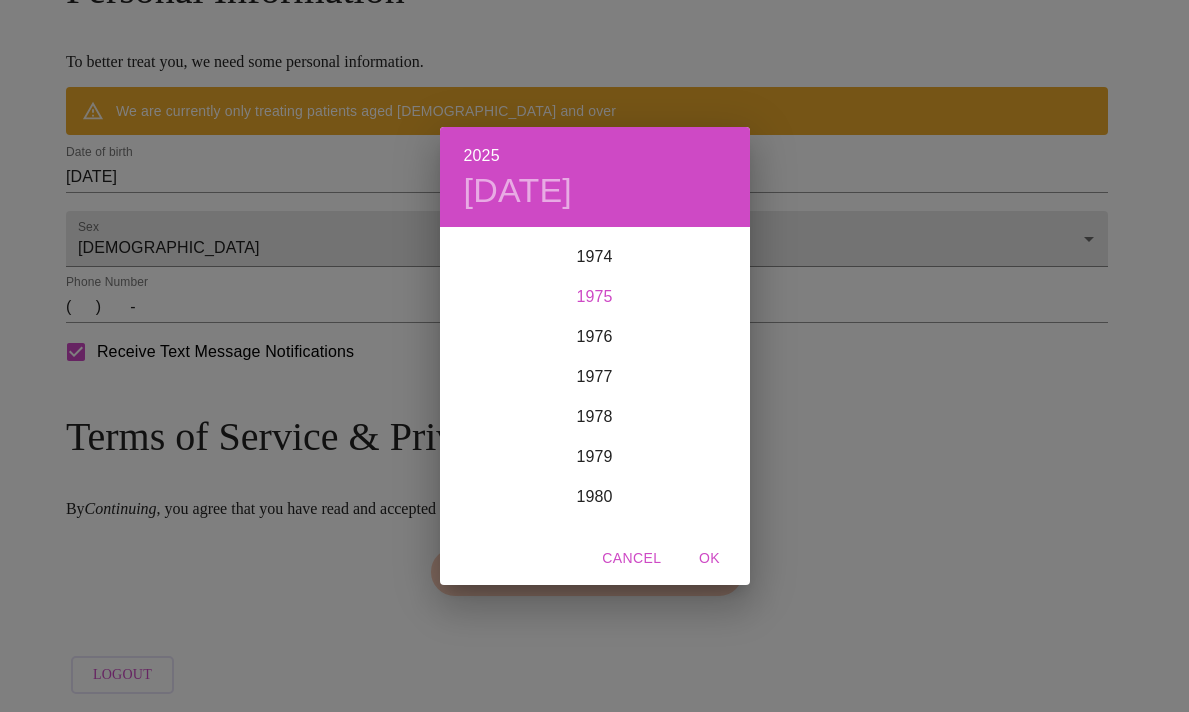 click on "1975" at bounding box center [595, 297] 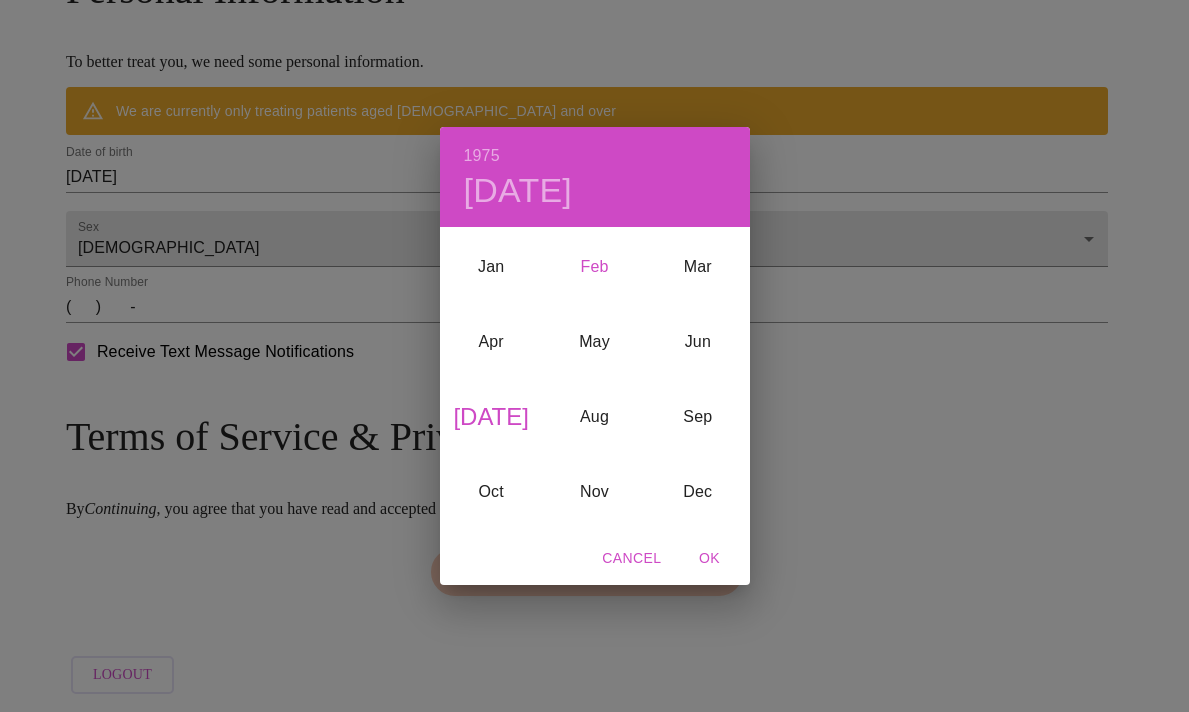 click on "Feb" at bounding box center (594, 267) 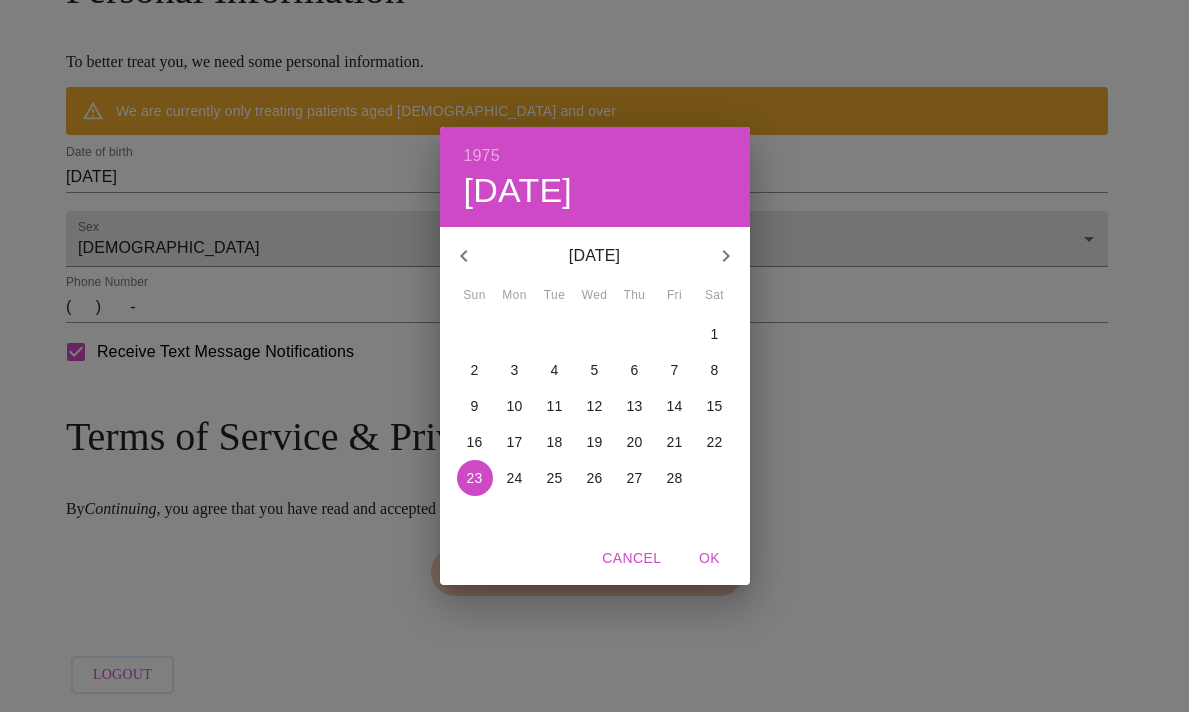 click on "14" at bounding box center [675, 406] 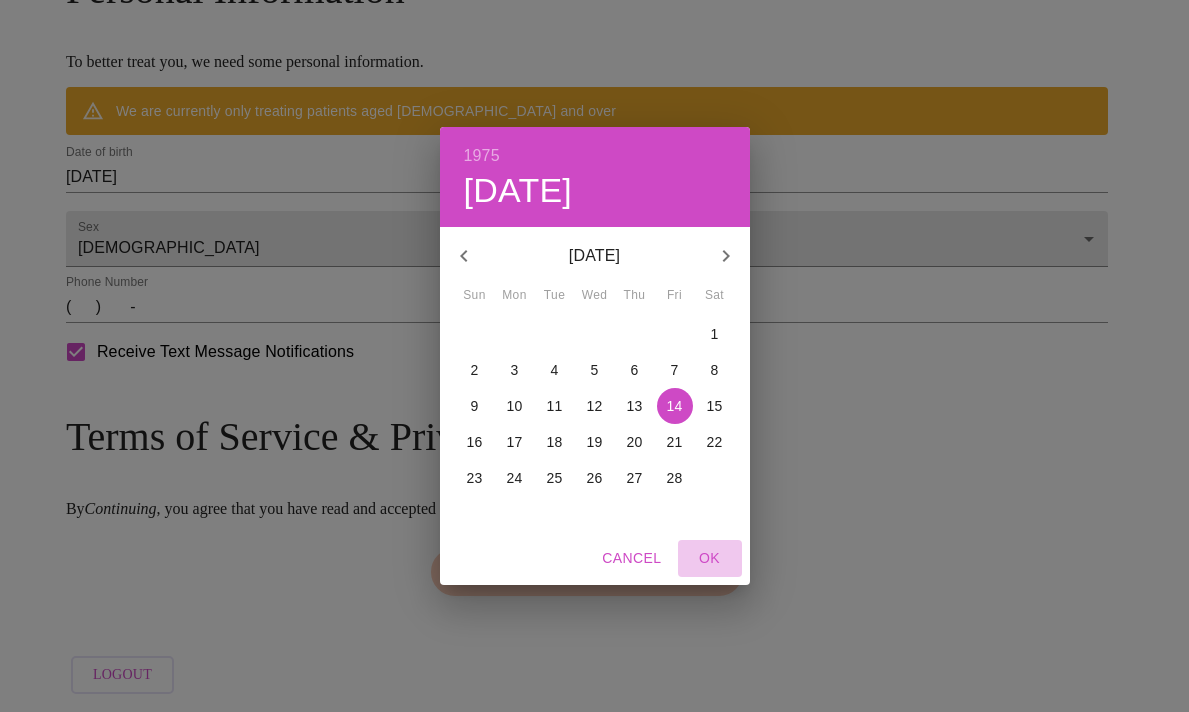 click on "OK" at bounding box center [710, 558] 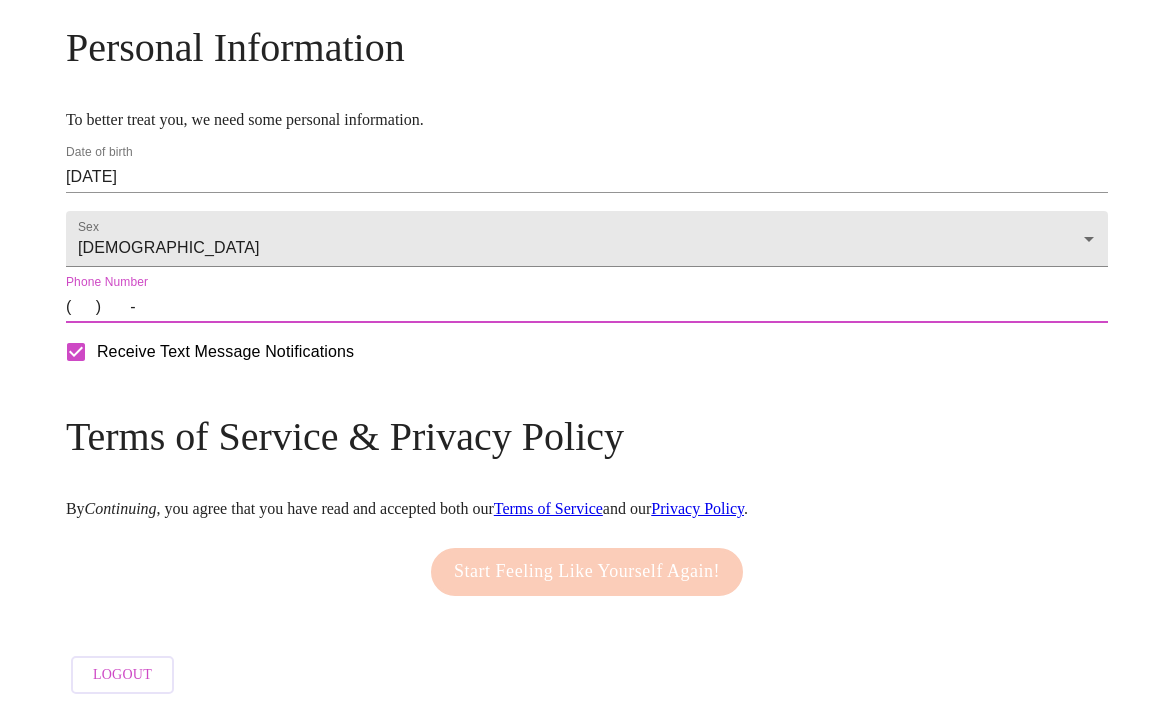 click on "(   )    -" at bounding box center [587, 307] 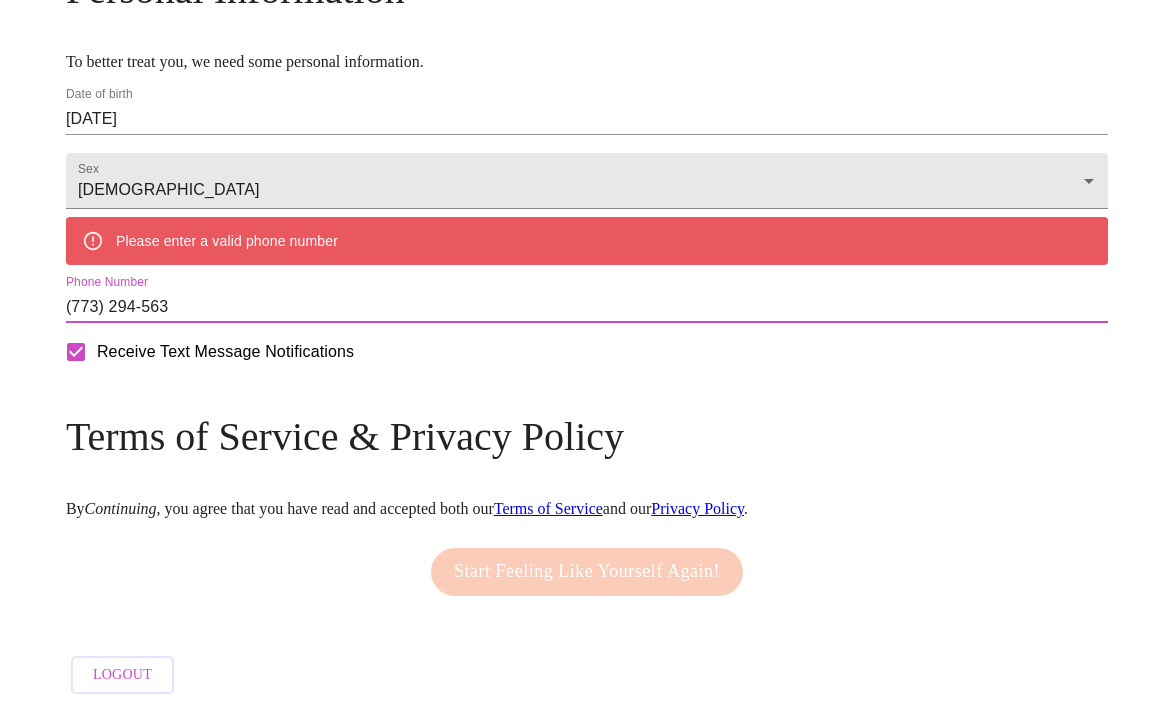 type on "(773) 294-5633" 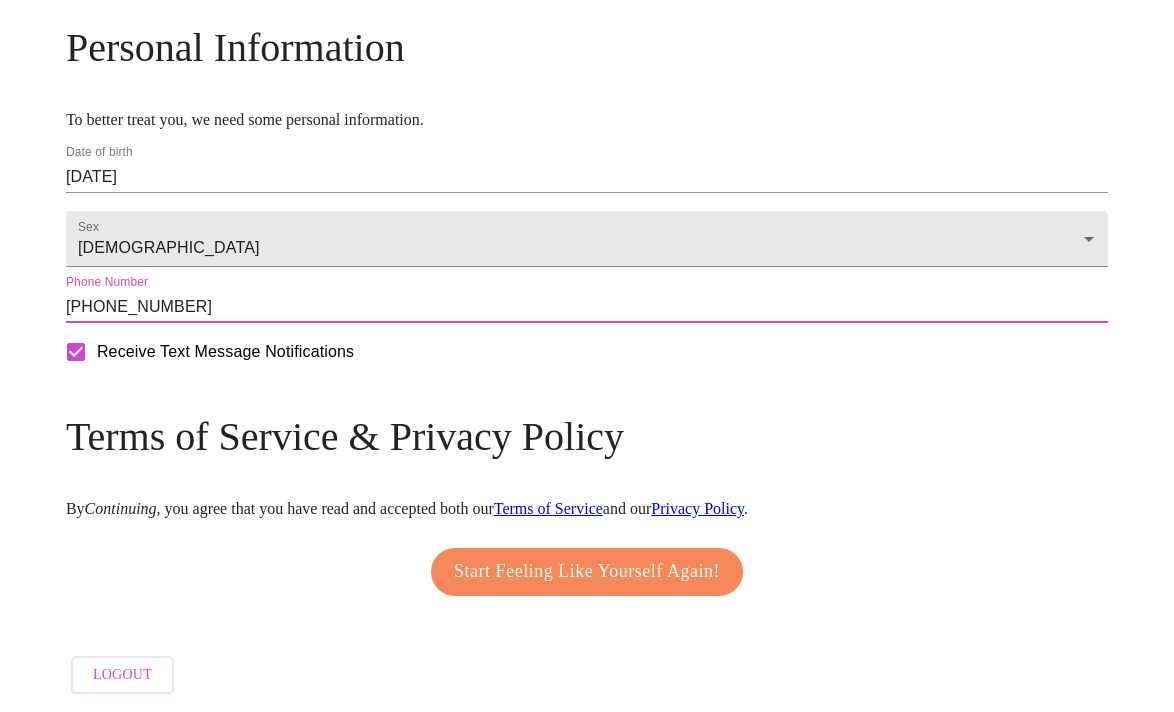 scroll, scrollTop: 851, scrollLeft: 0, axis: vertical 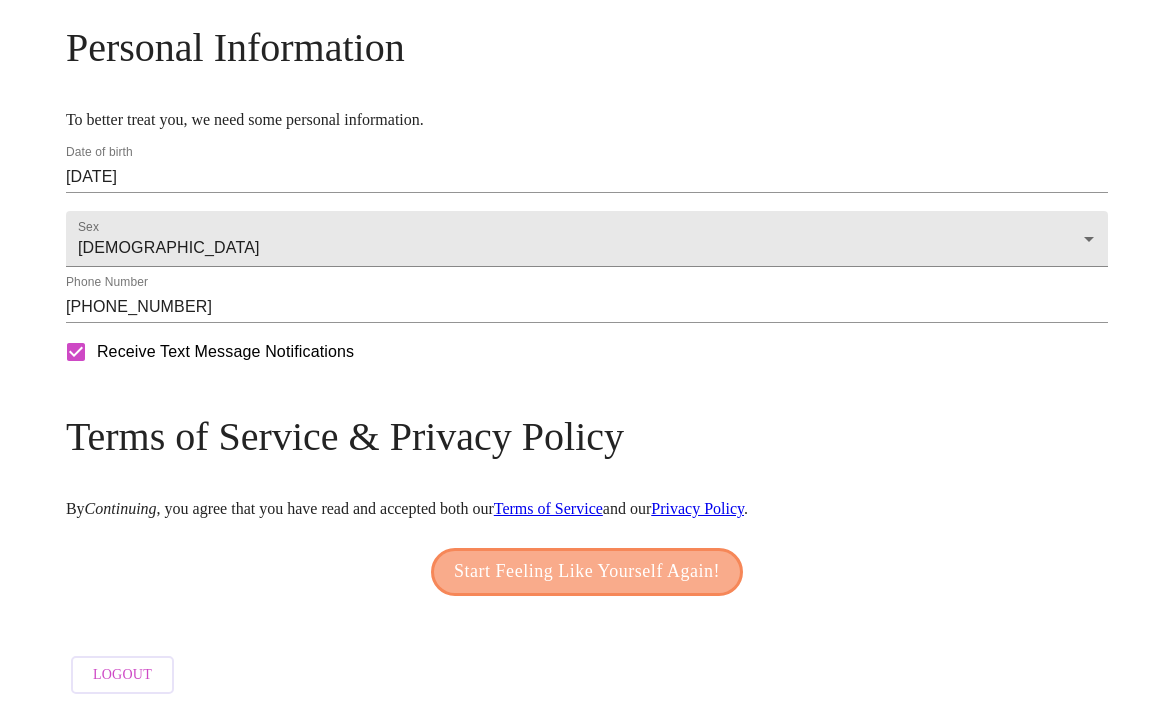 click on "Start Feeling Like Yourself Again!" at bounding box center (587, 572) 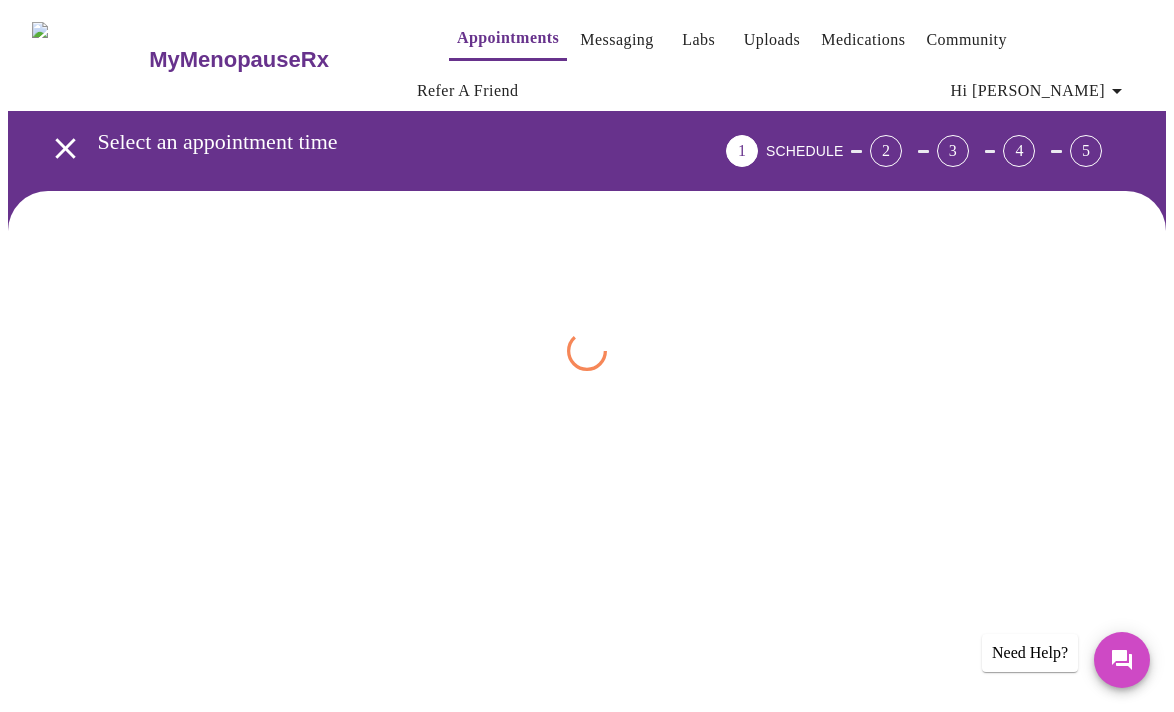 scroll, scrollTop: 0, scrollLeft: 0, axis: both 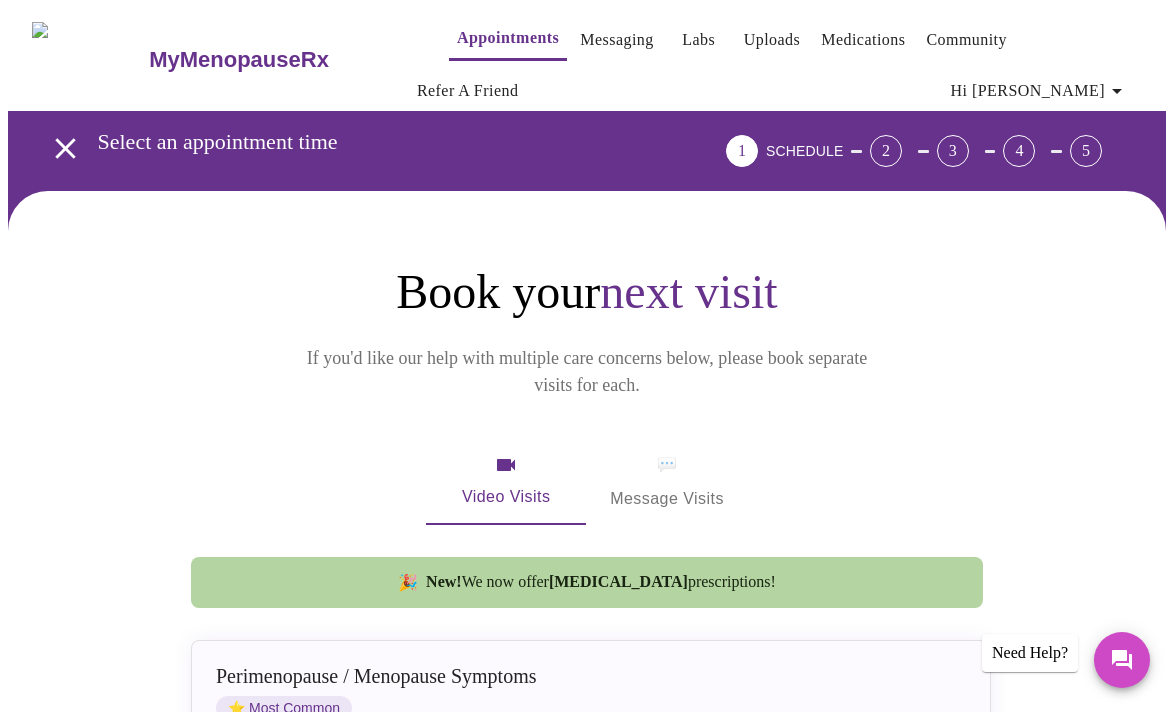 click on "Labs" at bounding box center [698, 40] 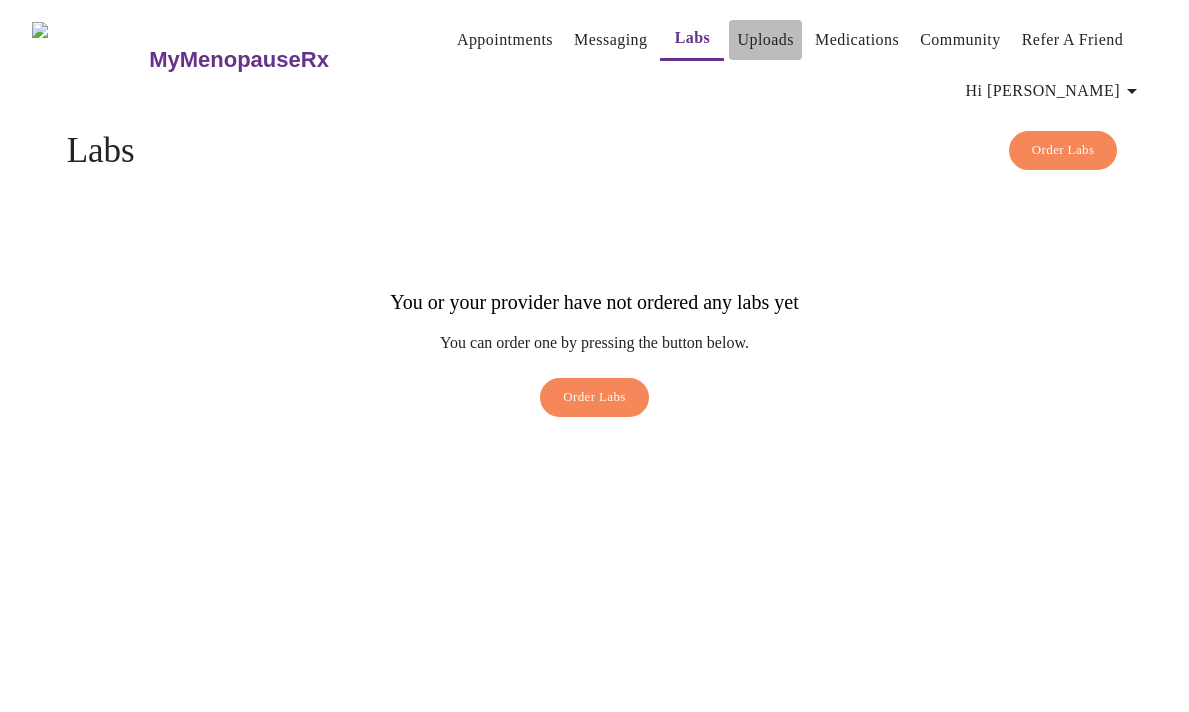 click on "Uploads" at bounding box center [765, 40] 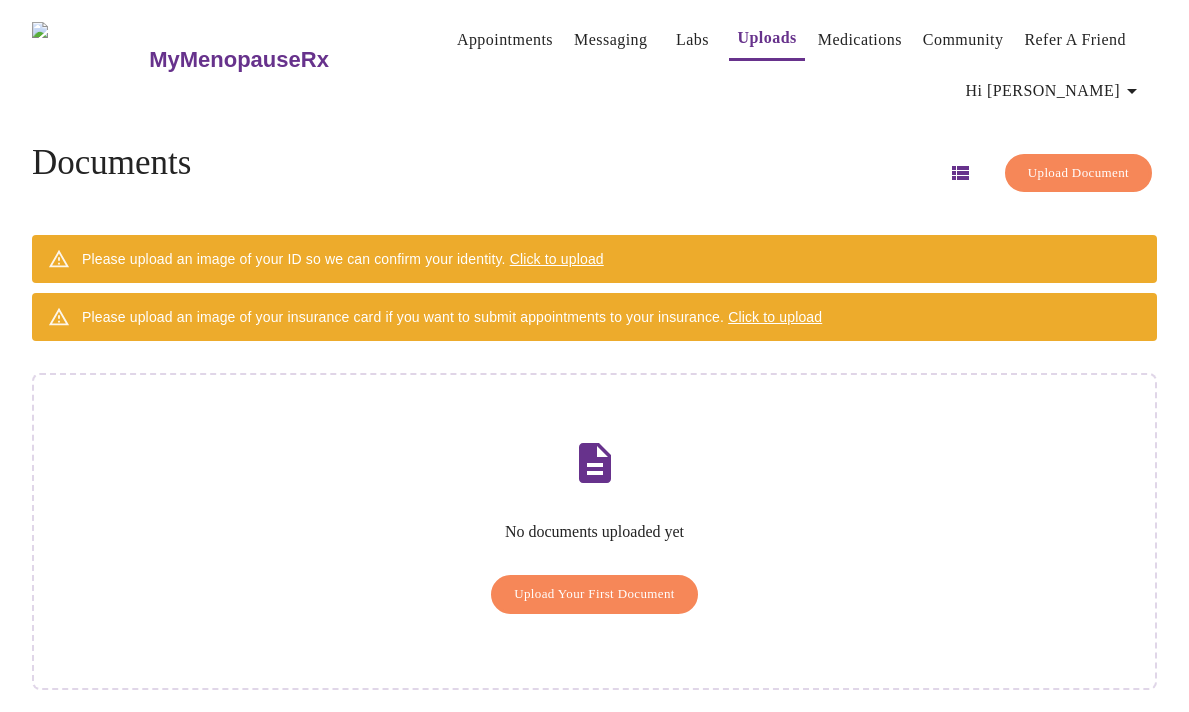 click on "Hi [PERSON_NAME]" at bounding box center [1055, 91] 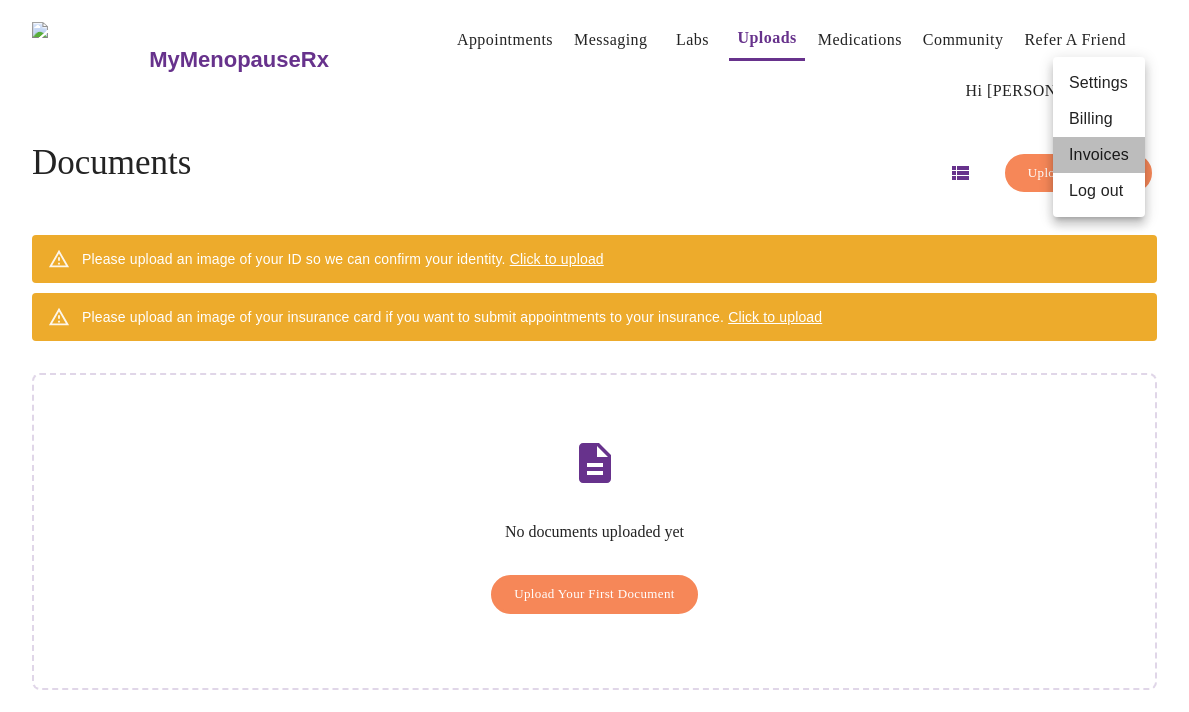 click on "Invoices" at bounding box center (1099, 155) 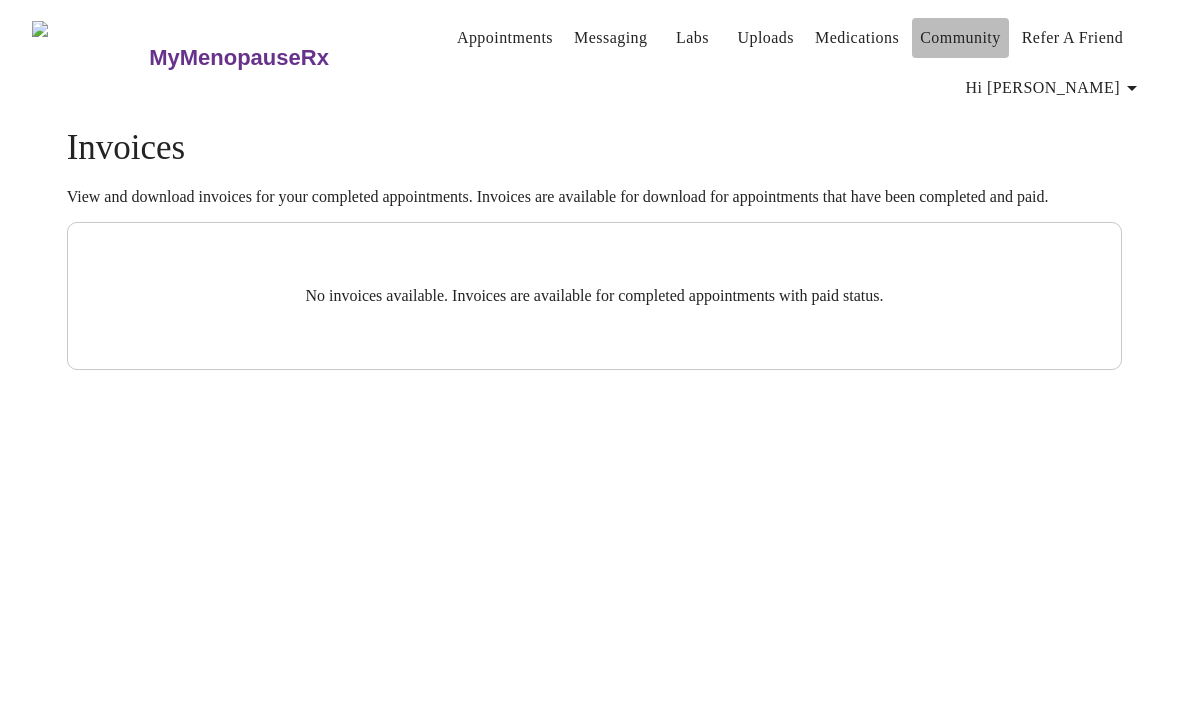 click on "Community" at bounding box center [960, 38] 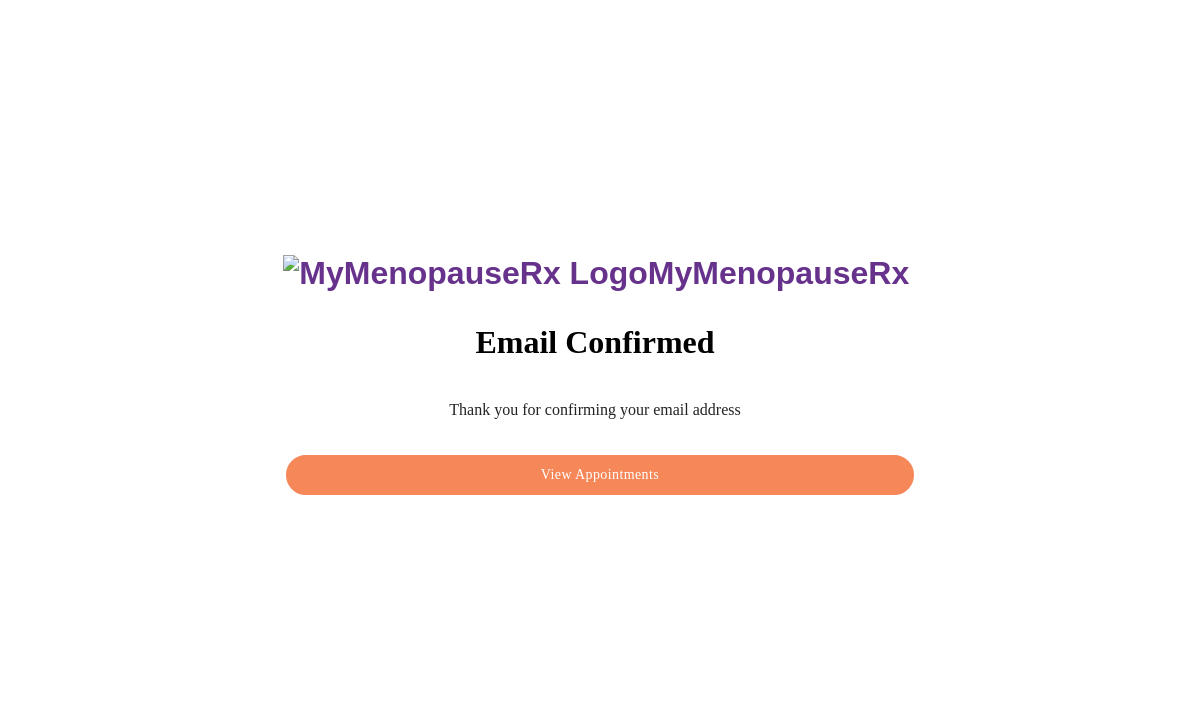 scroll, scrollTop: 0, scrollLeft: 0, axis: both 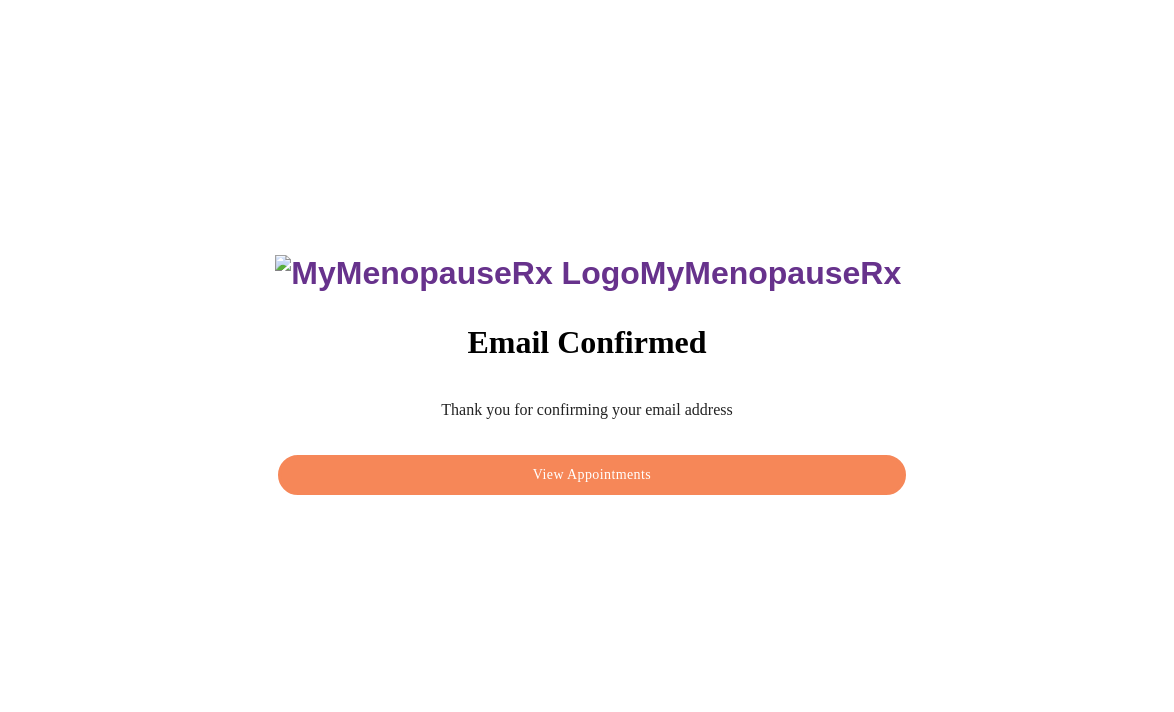 click on "View Appointments" at bounding box center (592, 475) 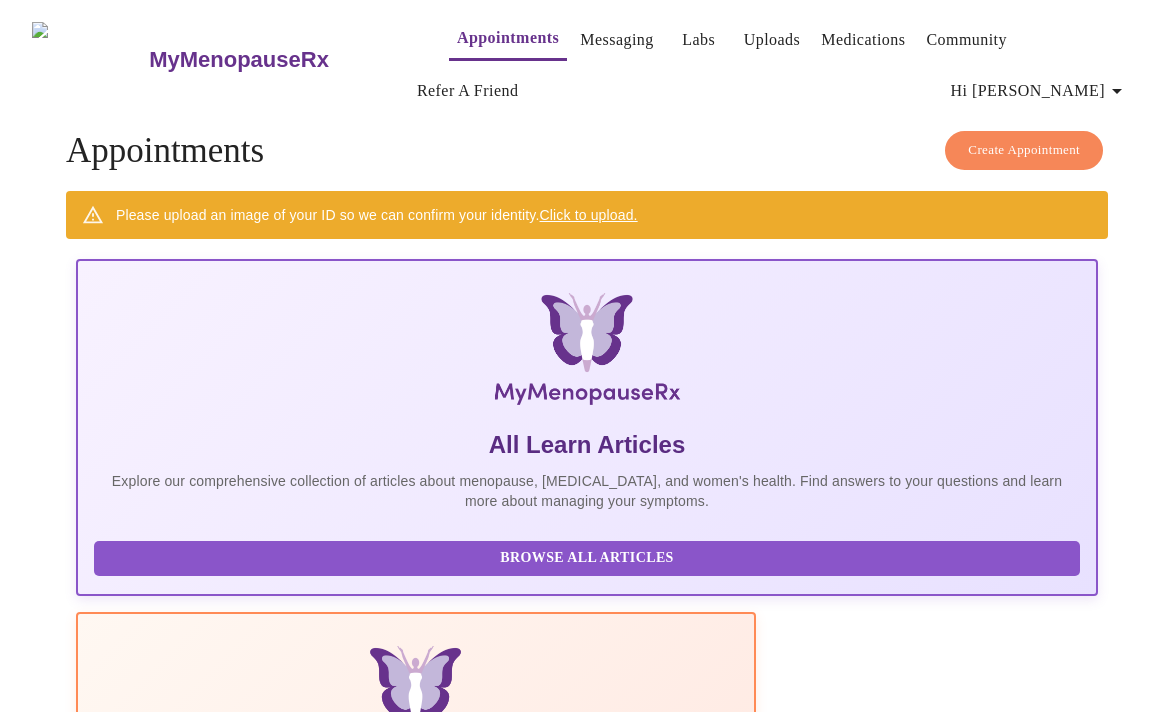 click on "Labs" at bounding box center [698, 40] 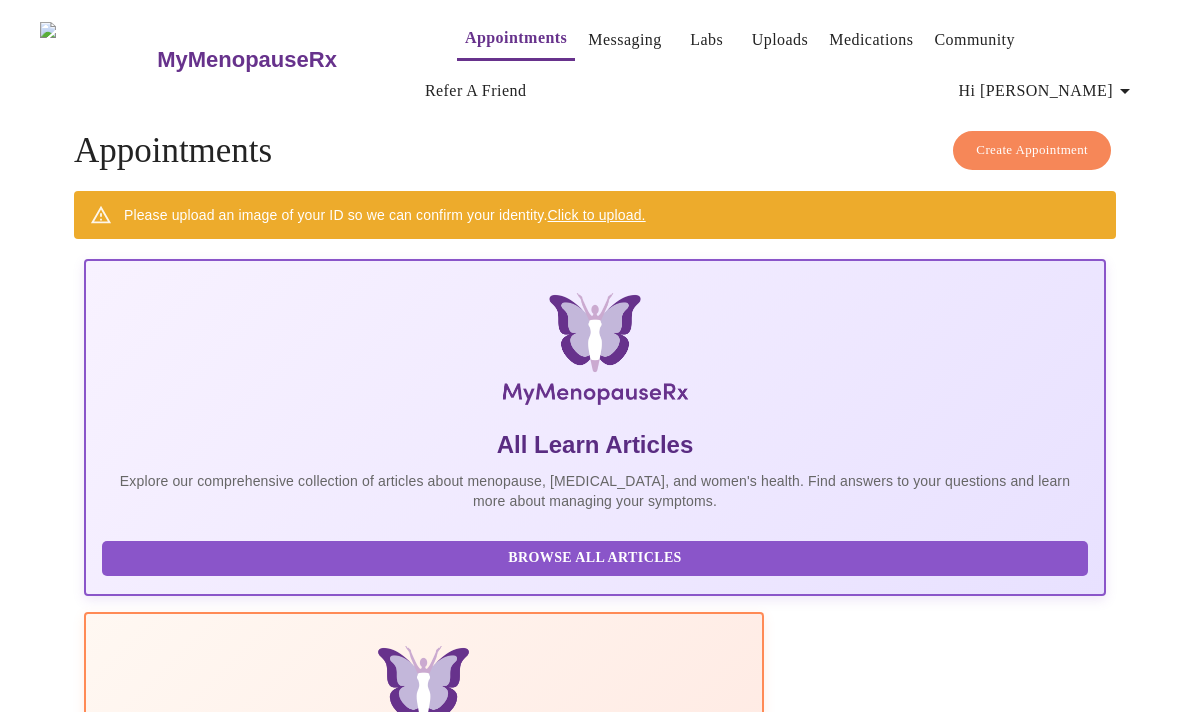 scroll, scrollTop: 0, scrollLeft: 0, axis: both 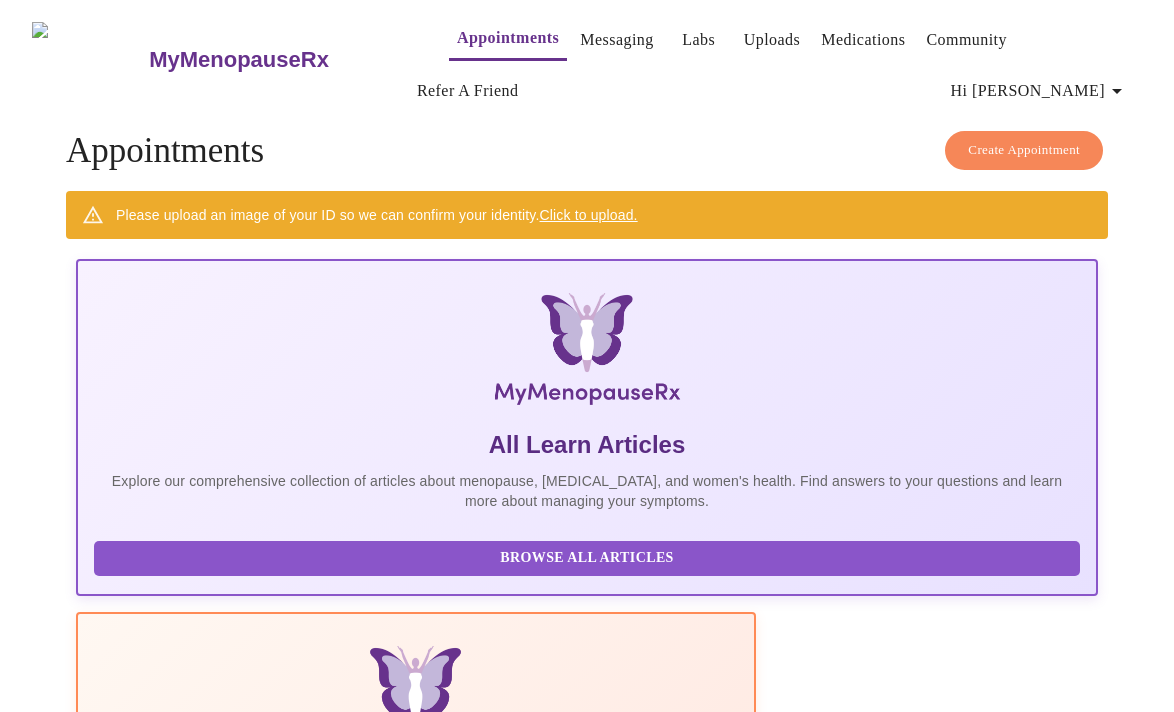 click on "Hi [PERSON_NAME]" at bounding box center (1040, 91) 